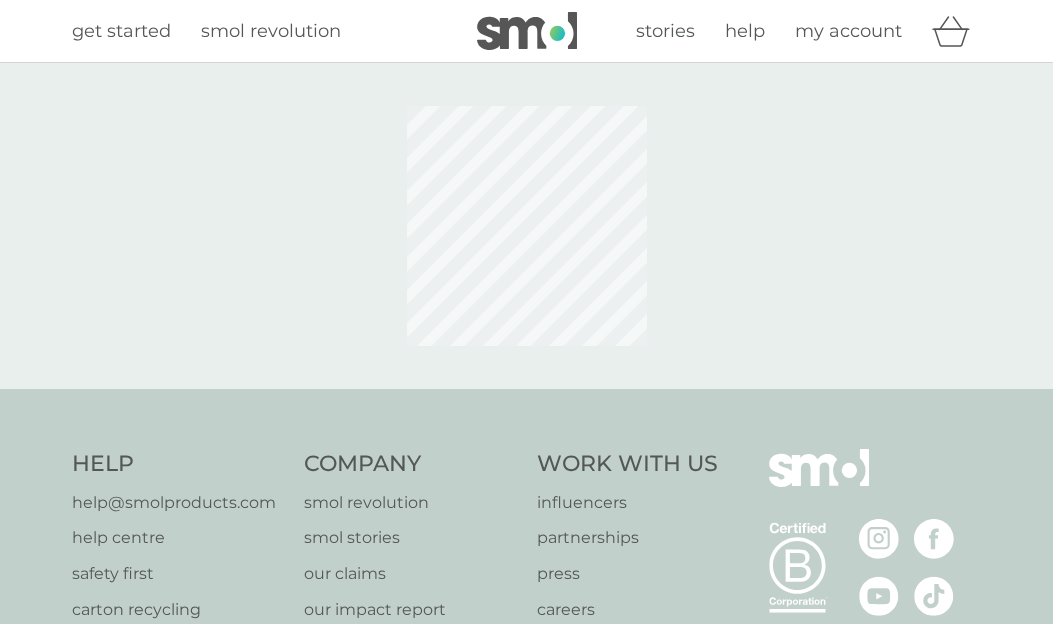 scroll, scrollTop: 0, scrollLeft: 0, axis: both 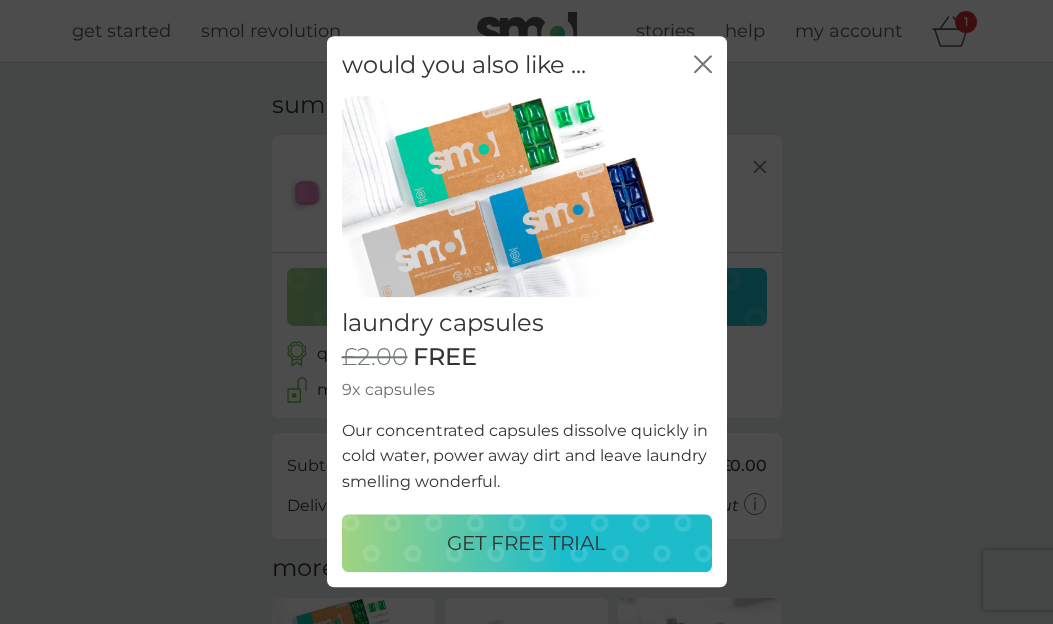 click on "close" at bounding box center (703, 65) 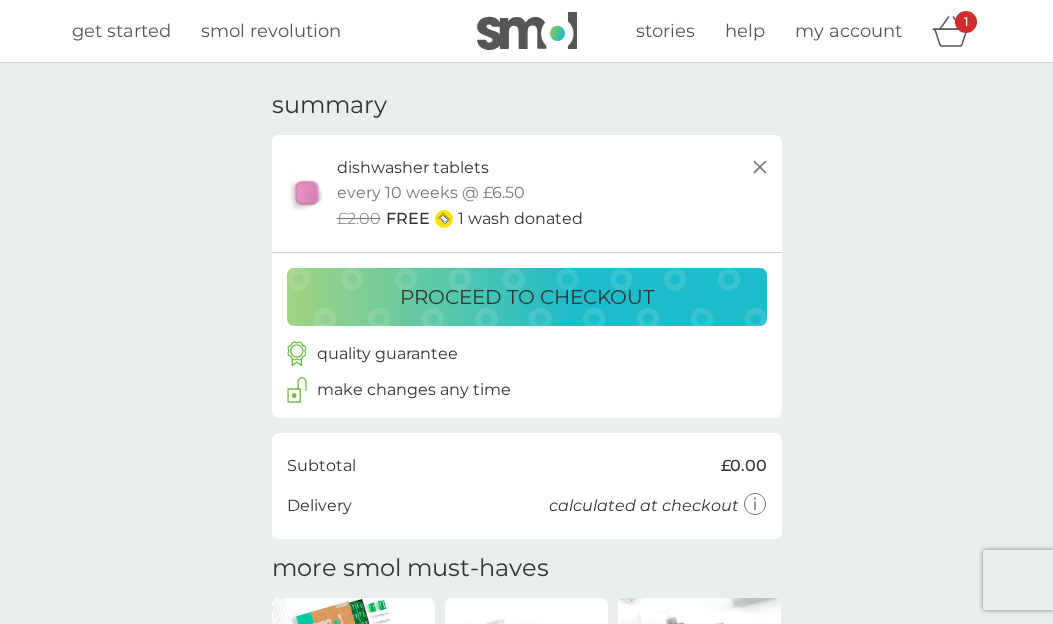 scroll, scrollTop: 0, scrollLeft: 0, axis: both 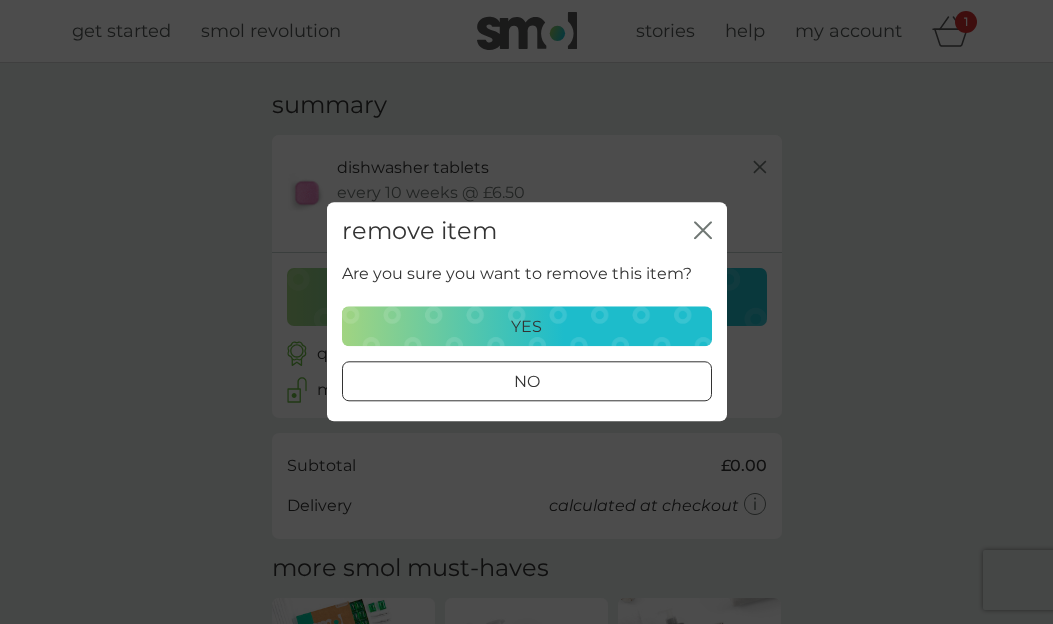 click on "yes" at bounding box center [527, 327] 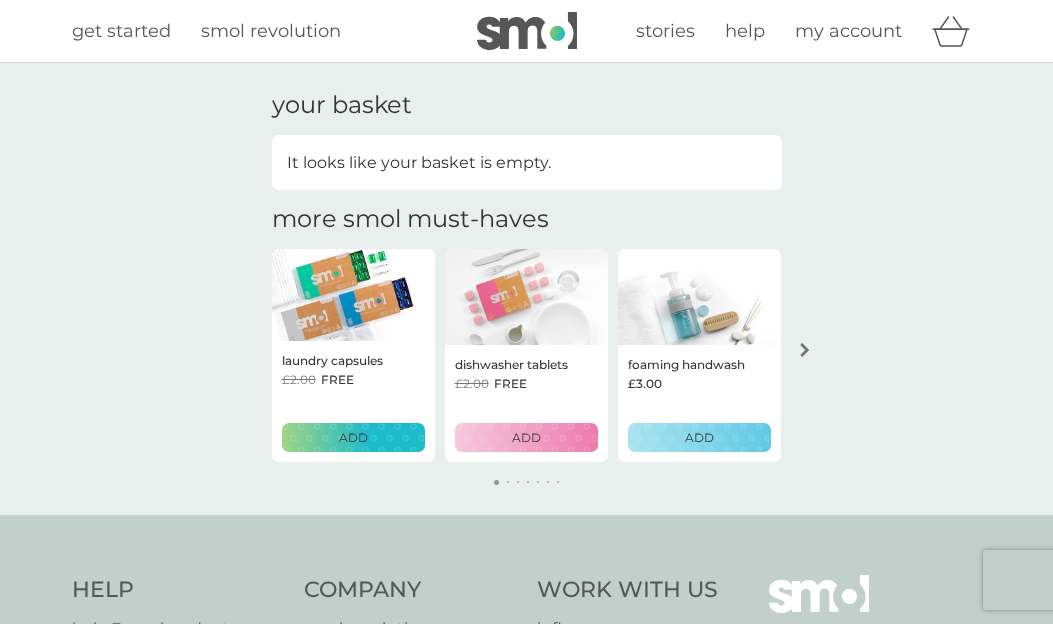 scroll, scrollTop: 0, scrollLeft: 0, axis: both 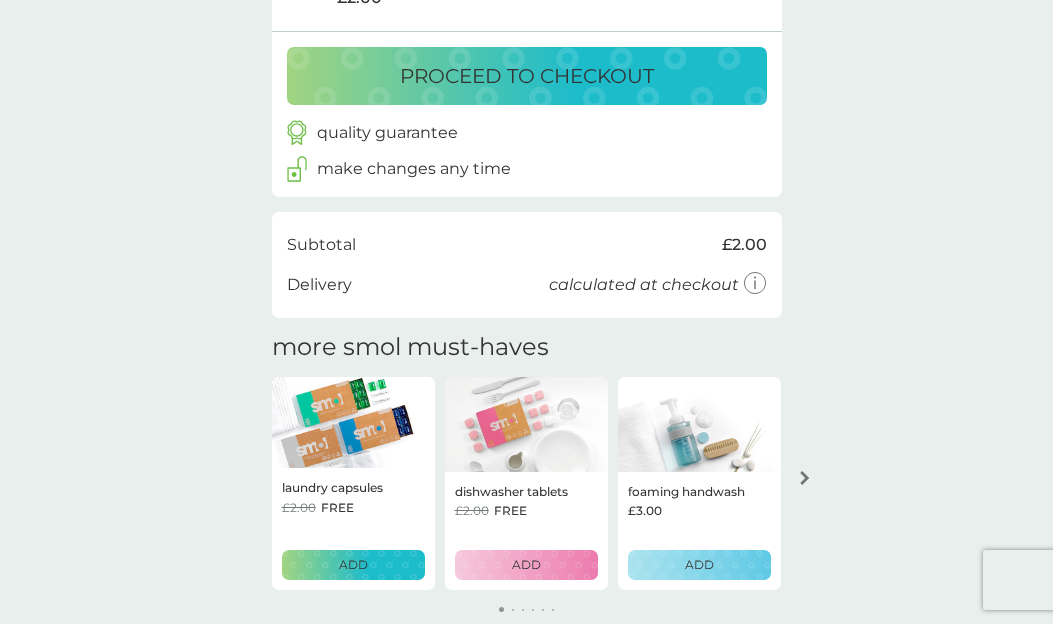 click 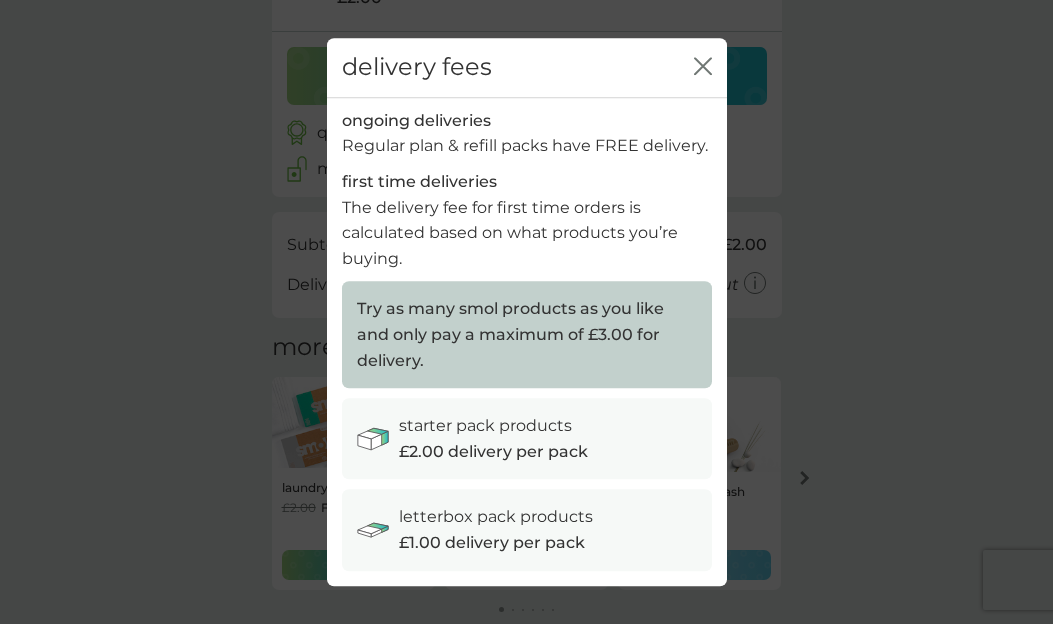 click 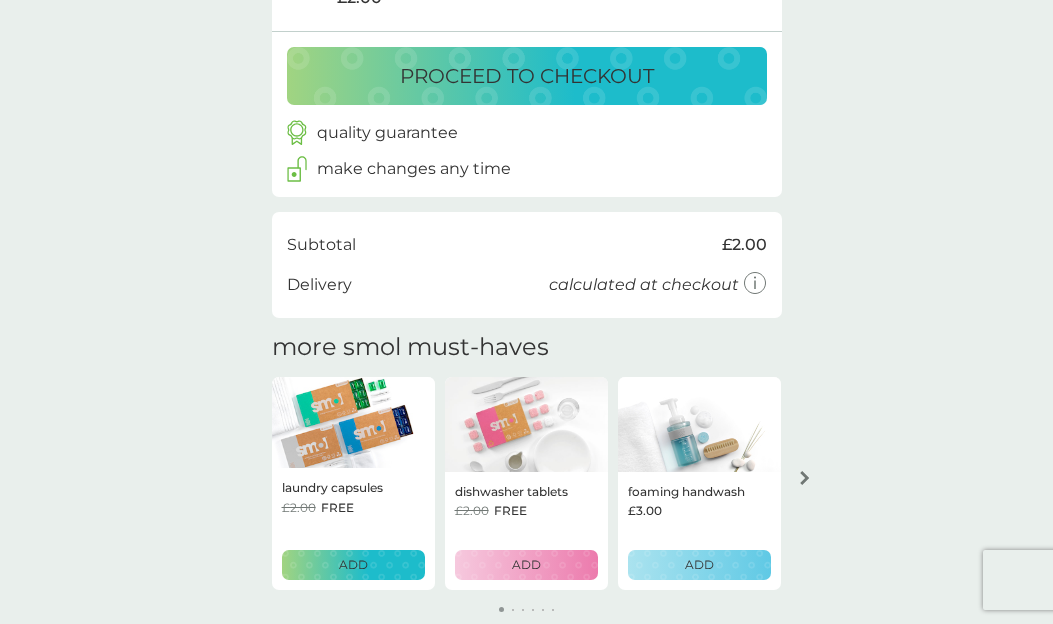 click on "ADD" at bounding box center (699, 564) 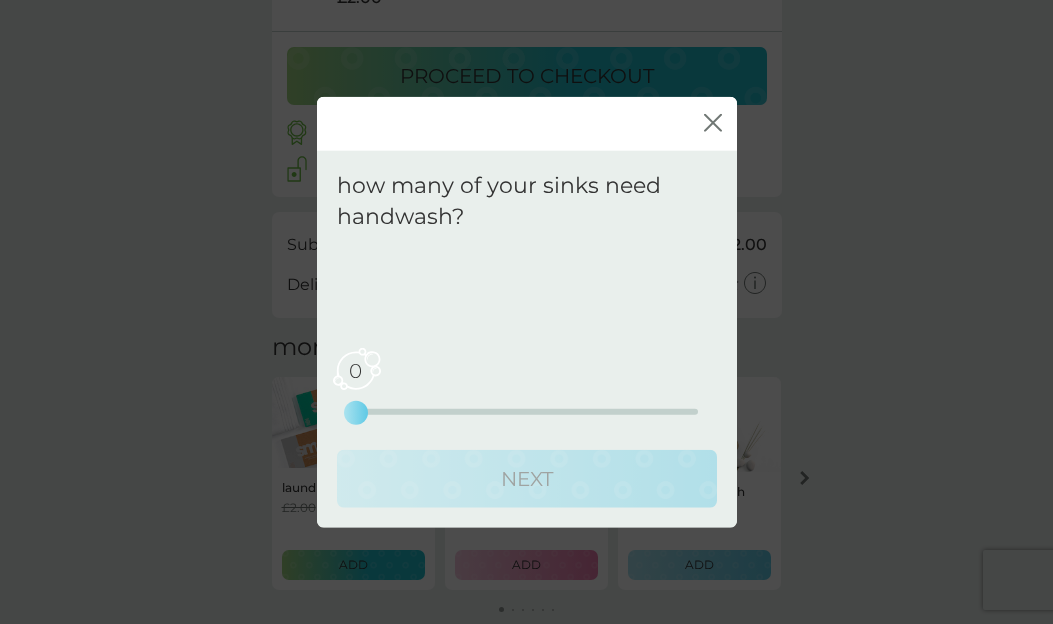 drag, startPoint x: 353, startPoint y: 406, endPoint x: 379, endPoint y: 406, distance: 26 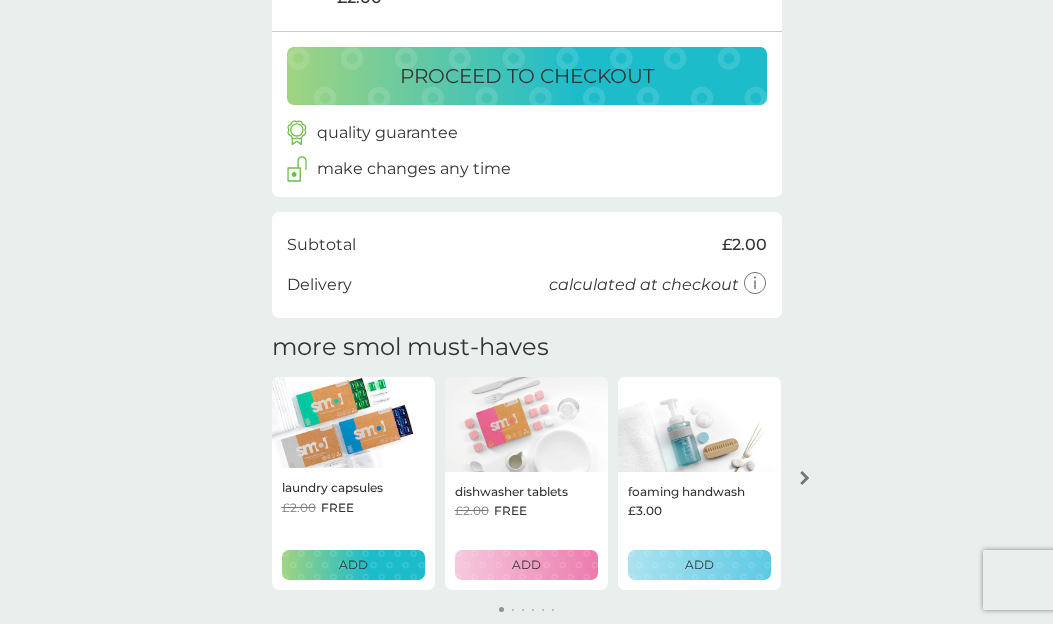 click on "foaming handwash" at bounding box center (686, 491) 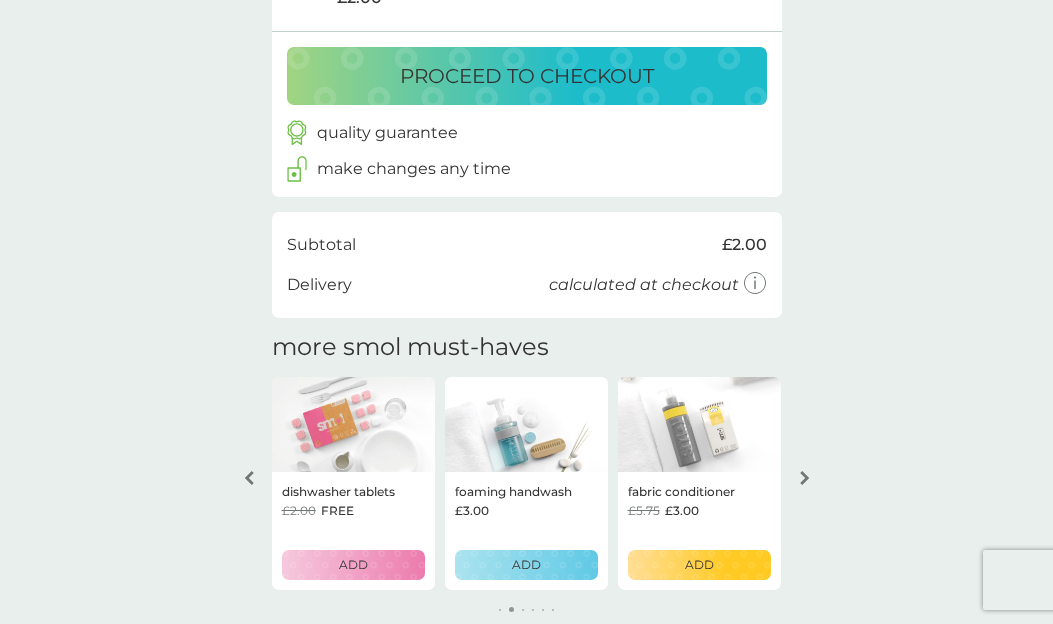 click 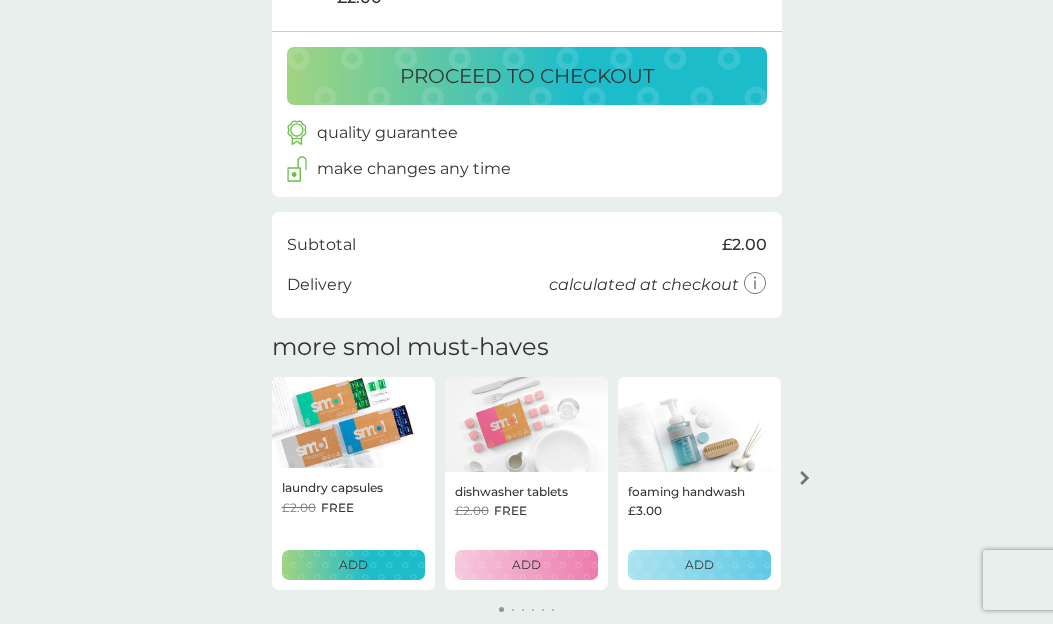 click at bounding box center (353, 423) 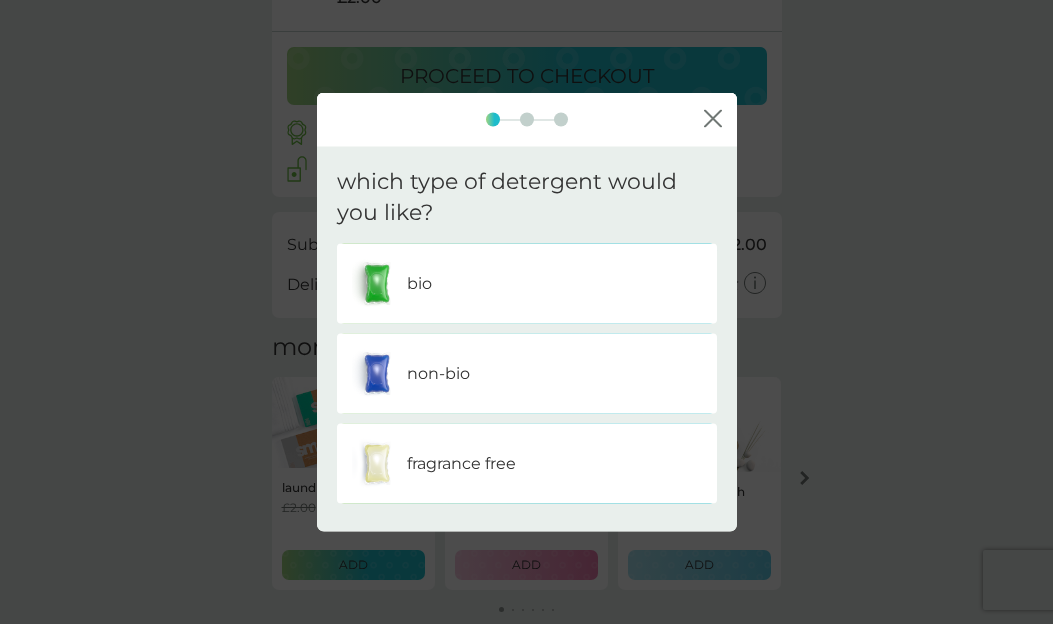 click on "non-bio" at bounding box center (438, 373) 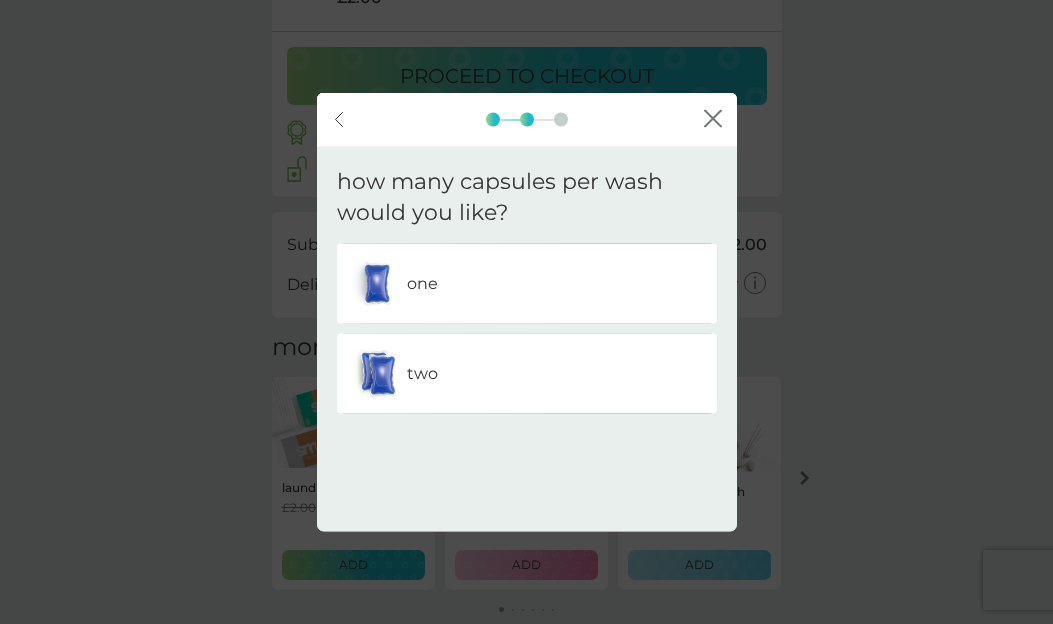 click on "one" at bounding box center [527, 283] 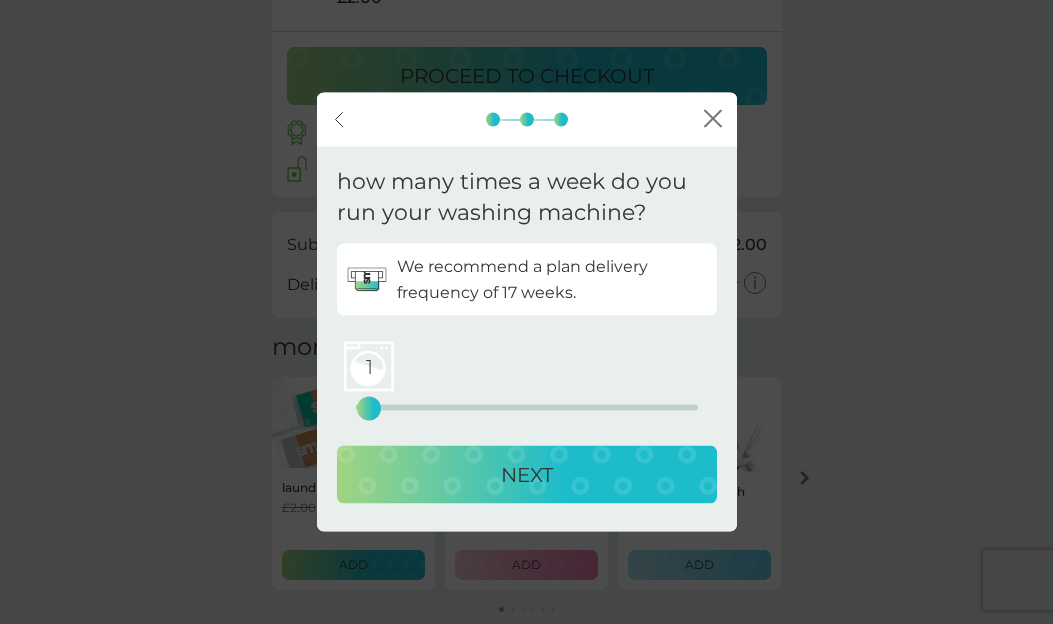 drag, startPoint x: 356, startPoint y: 402, endPoint x: 374, endPoint y: 401, distance: 18.027756 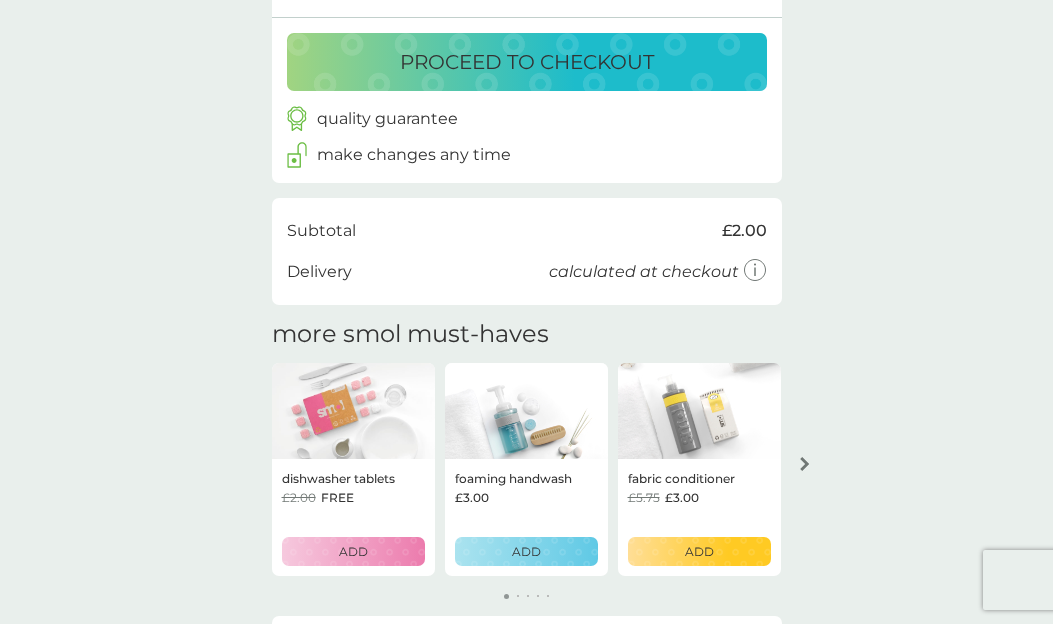 scroll, scrollTop: 363, scrollLeft: 0, axis: vertical 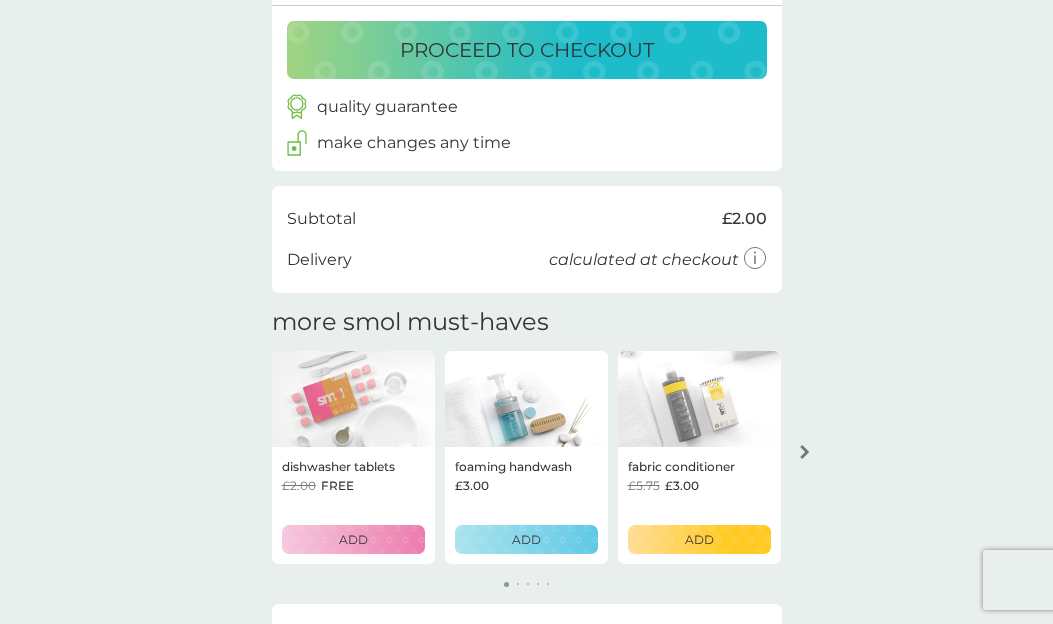 click on "foaming handwash £3.00 ADD" at bounding box center (526, 506) 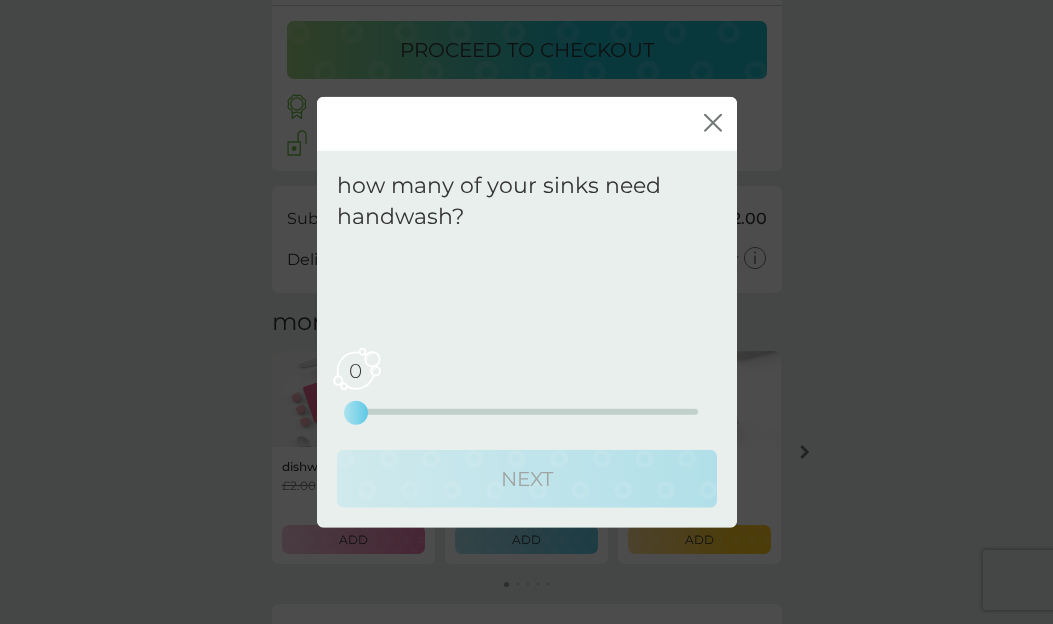 drag, startPoint x: 356, startPoint y: 414, endPoint x: 381, endPoint y: 415, distance: 25.019993 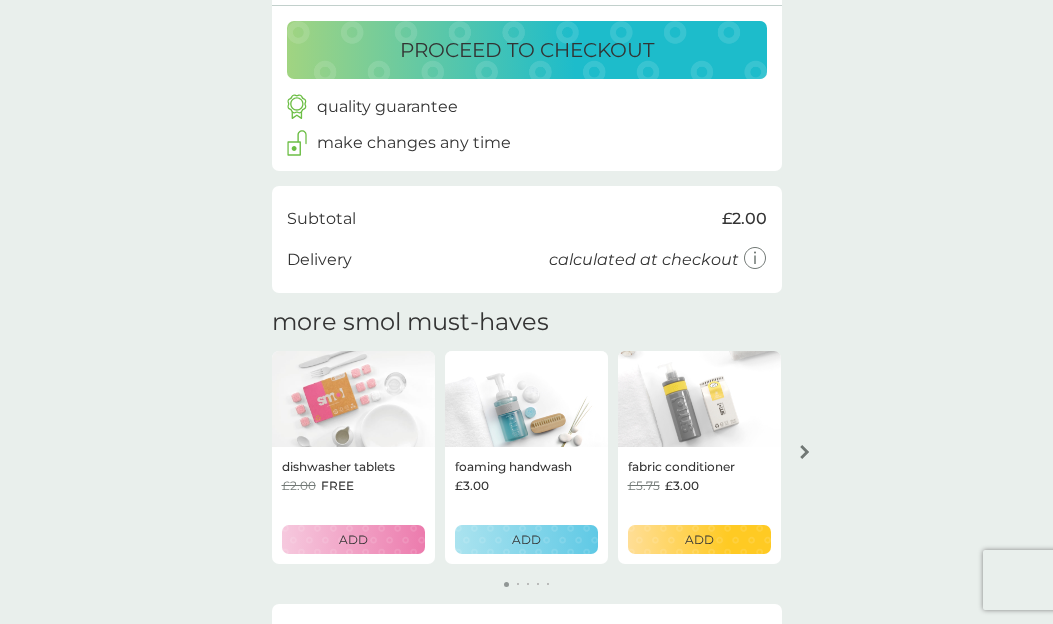 click 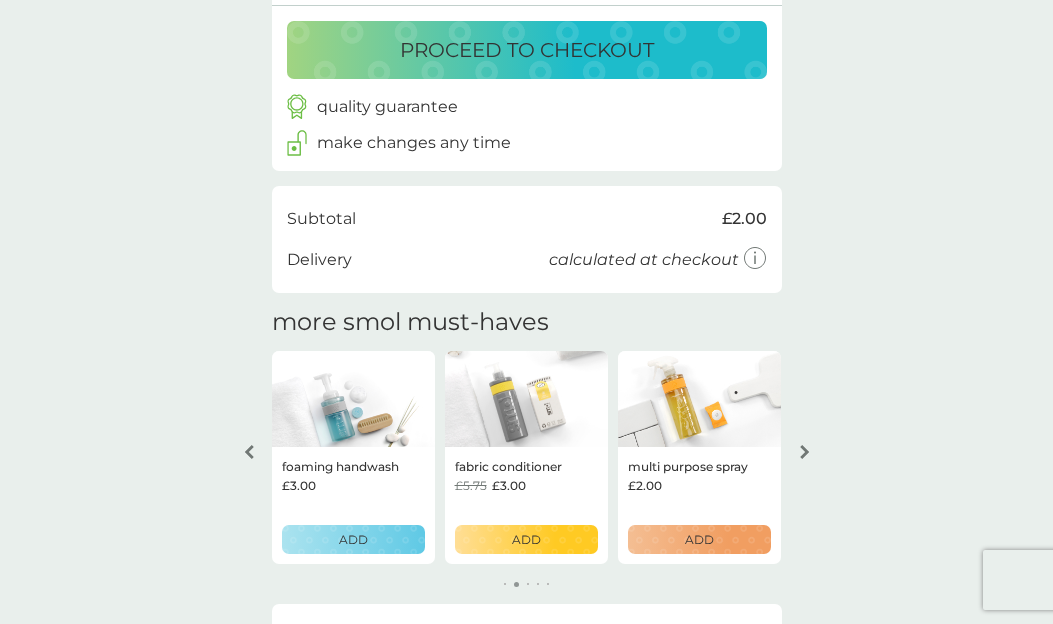 click at bounding box center (699, 399) 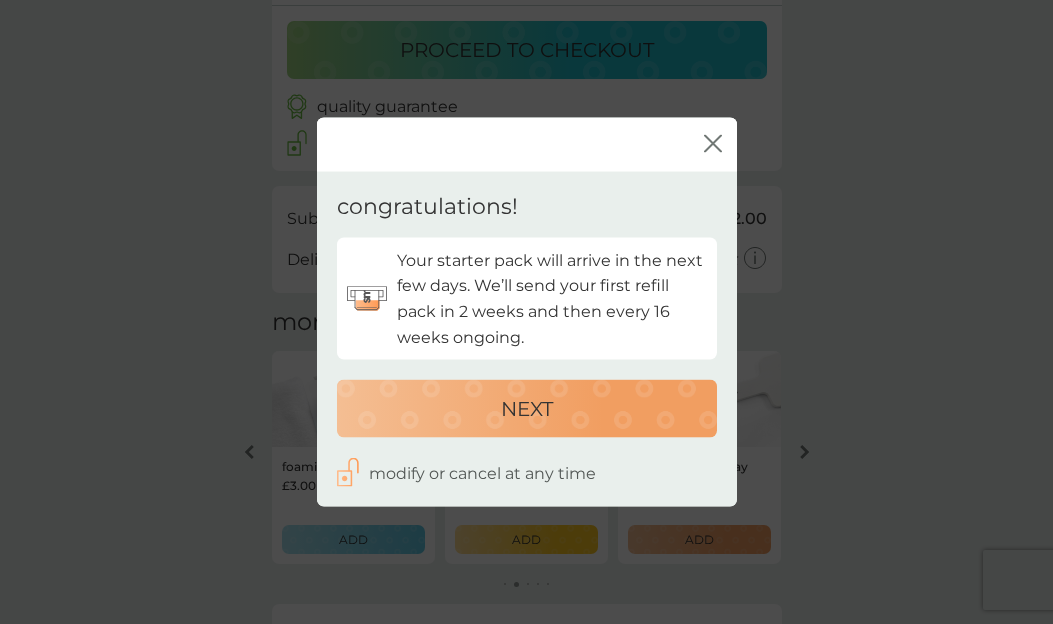 click on "NEXT" at bounding box center [527, 409] 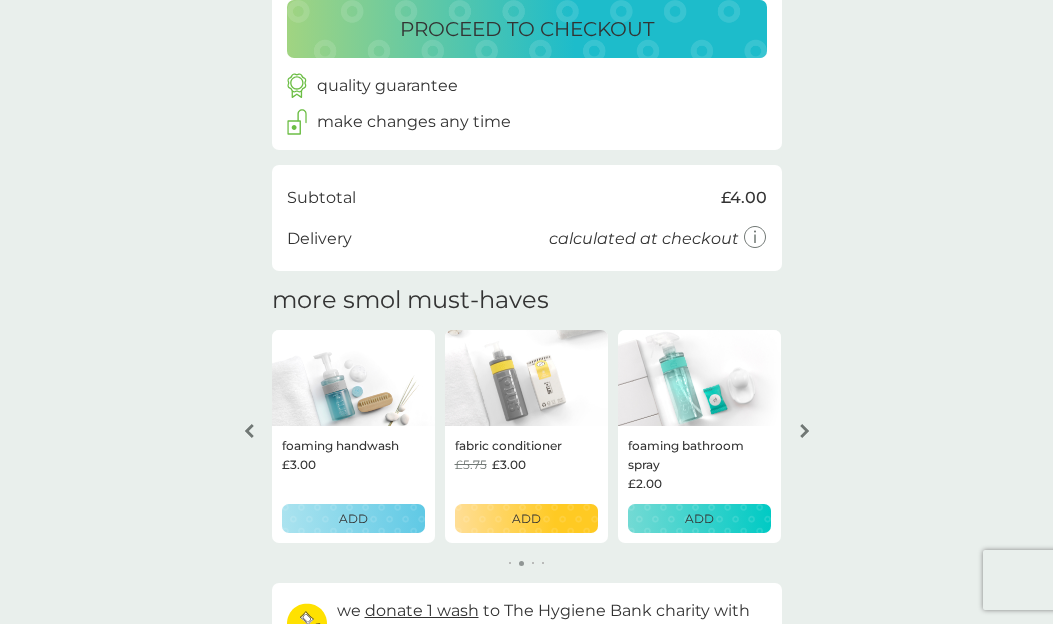 scroll, scrollTop: 506, scrollLeft: 0, axis: vertical 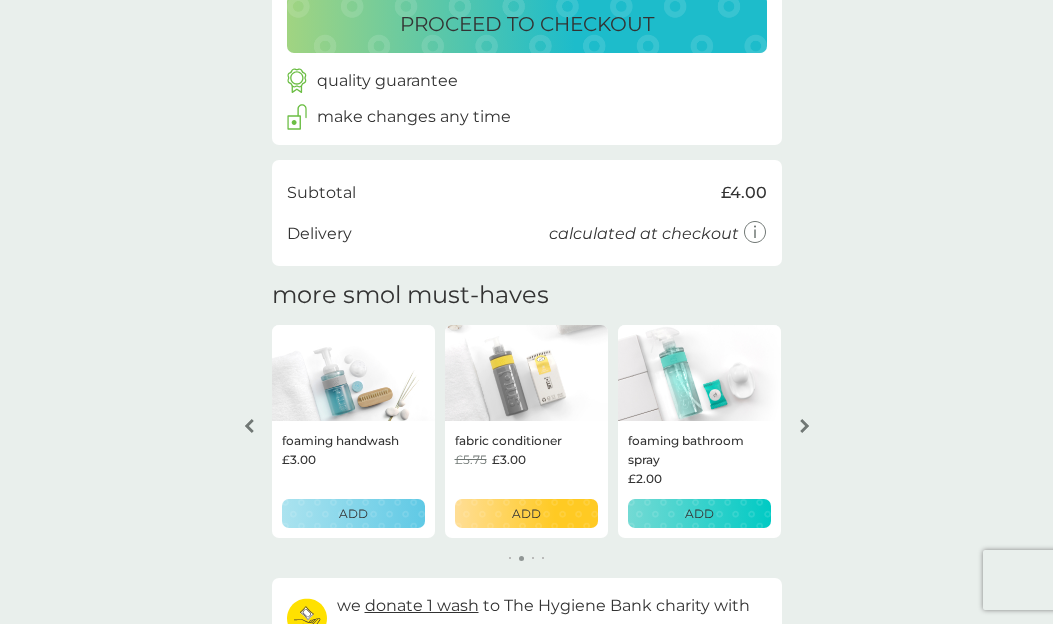 click on "ADD" at bounding box center [699, 513] 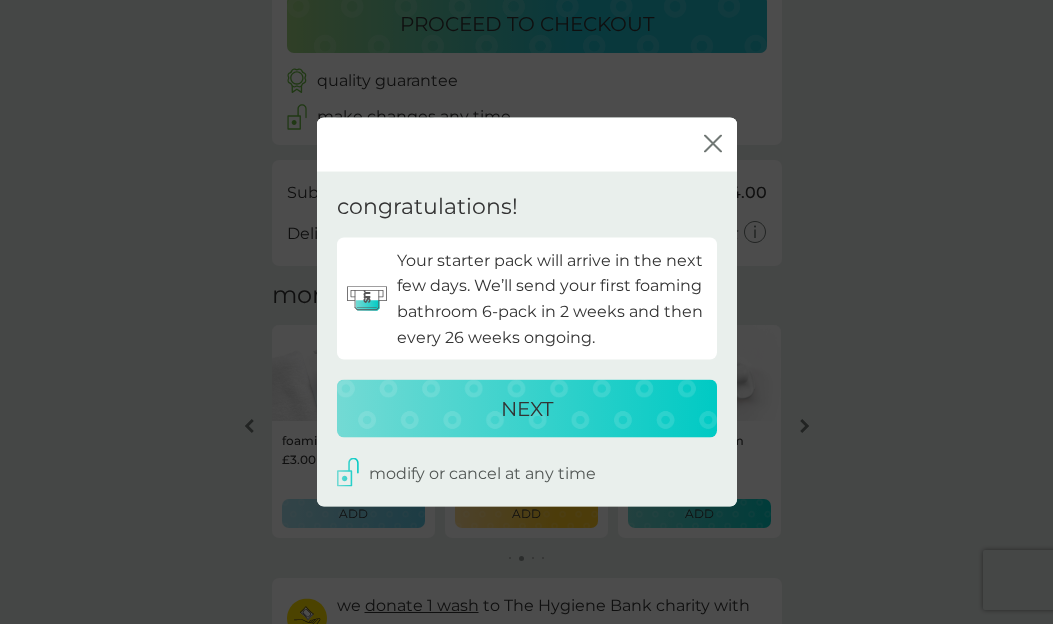 click on "NEXT" at bounding box center [527, 409] 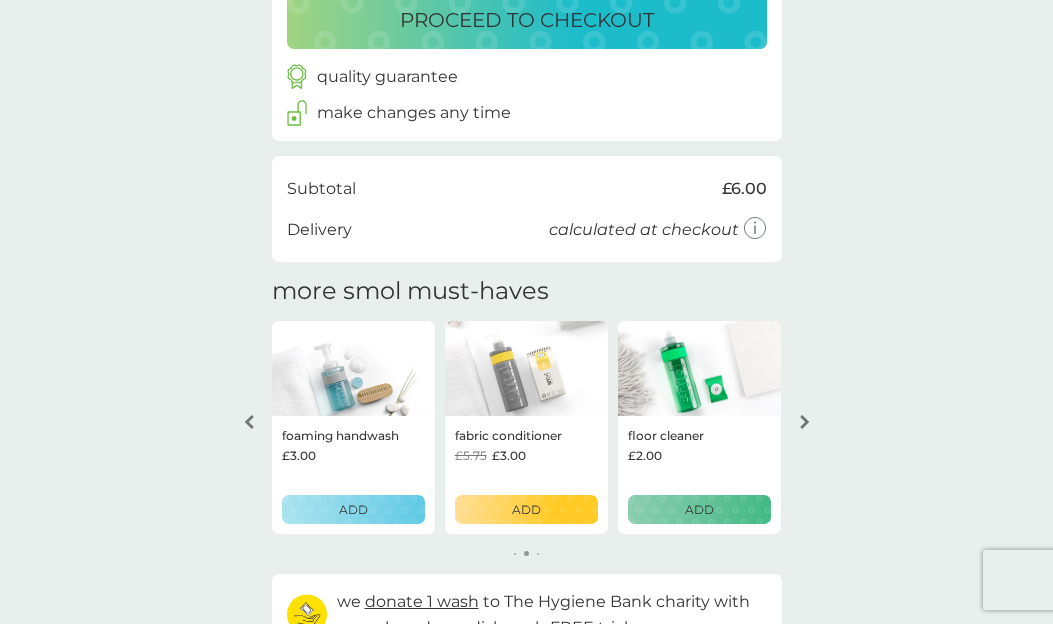 scroll, scrollTop: 644, scrollLeft: 0, axis: vertical 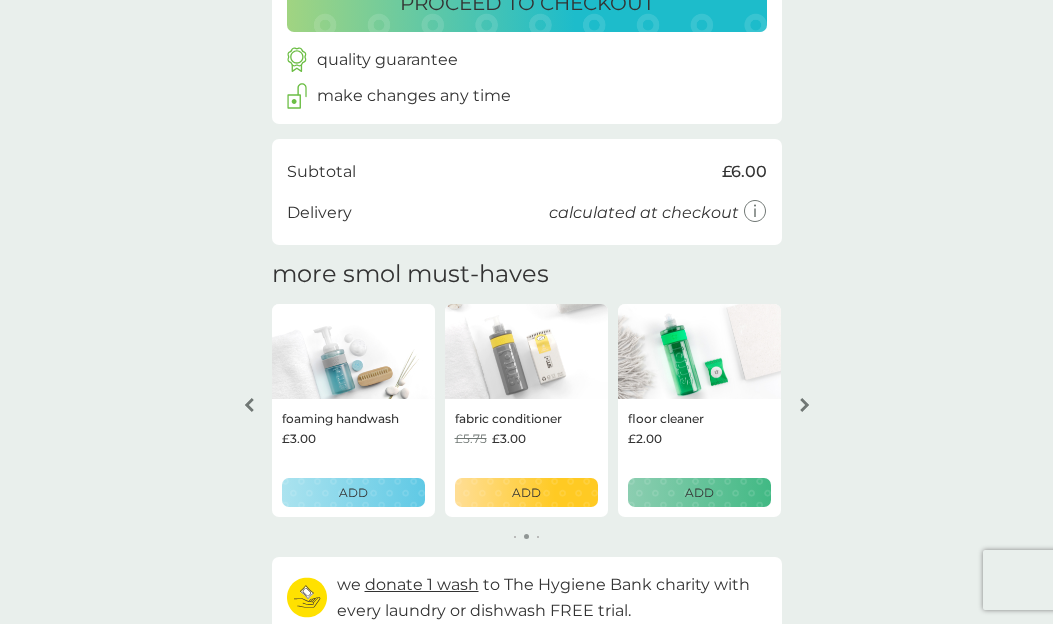 click 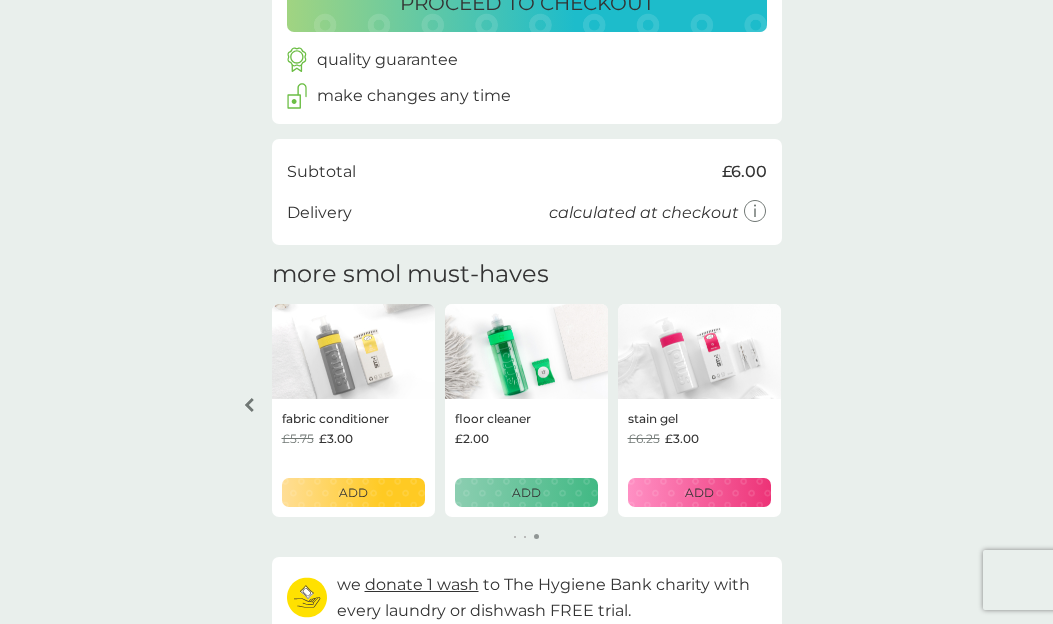 click on "your basket summary washing up liquid starter pack every 26 weeks @ £8.50 £2.00 non-bio laundry capsules trial pack every 17 weeks @ £6.00 £2.00 FREE 1 wash donated multi purpose spray trial pack every 16 weeks @ £7.00 £2.00 foaming bathroom spray starter pack every 26 weeks @ £7.00 £2.00 proceed to checkout quality guarantee make changes any time checkout Subtotal £6.00 Delivery calculated at checkout more smol must-haves dishwasher tablets £2.00 FREE ADD foaming handwash £3.00 ADD fabric conditioner £5.75 £3.00 ADD floor cleaner £2.00 ADD stain gel £6.25 £3.00 ADD we   donate 1 wash   to The Hygiene Bank charity with every laundry or dishwash FREE trial. your future charges next charge date 22nd Aug 2025 washing up liquid 4x 500ml   £8.50 qty 1 repeats every 26 weeks edit next charge date 22nd Aug 2025 non-bio laundry capsules 24x capsules   £6.00 qty 1 repeats every 17 weeks edit next charge date 22nd Aug 2025 multi purpose spray 6x tablets   £7.00 qty 1 repeats every 16 weeks edit   qty" at bounding box center [526, 42] 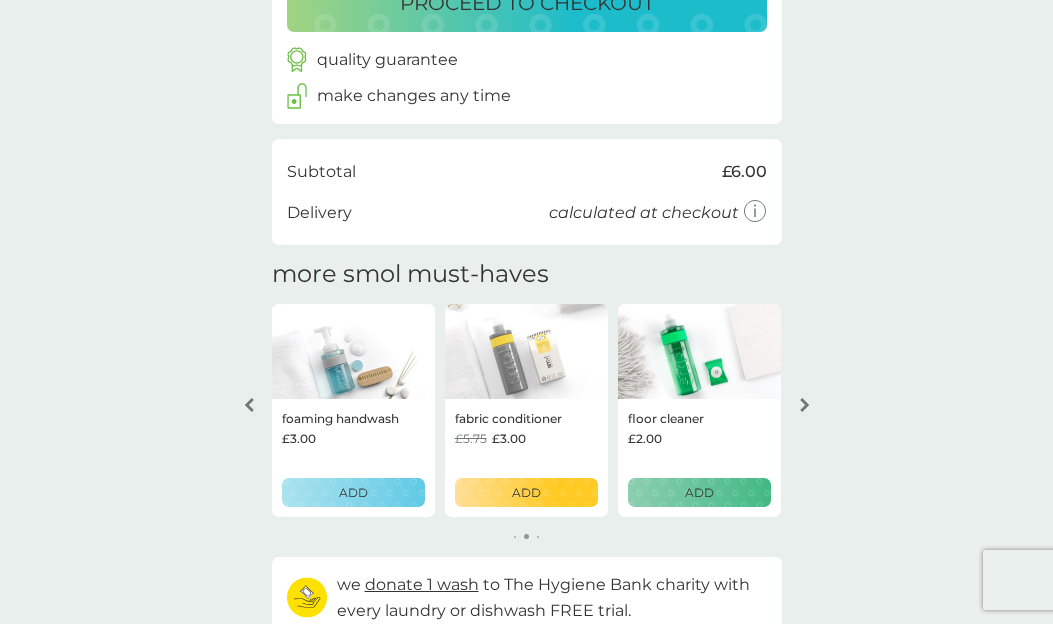 click 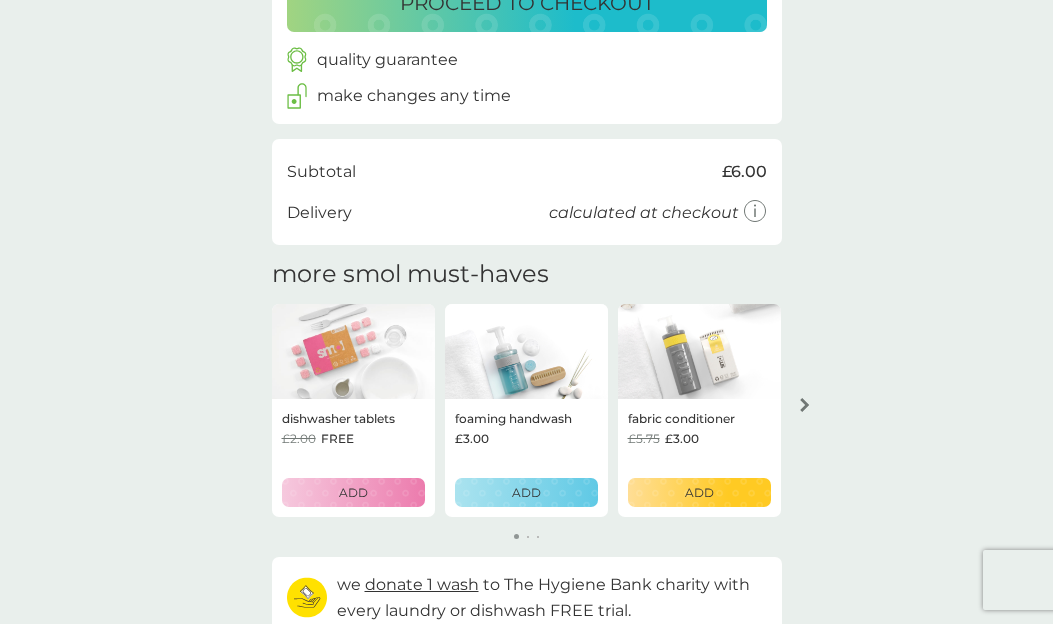 click on "your basket summary washing up liquid starter pack every 26 weeks @ £8.50 £2.00 non-bio laundry capsules trial pack every 17 weeks @ £6.00 £2.00 FREE 1 wash donated multi purpose spray trial pack every 16 weeks @ £7.00 £2.00 foaming bathroom spray starter pack every 26 weeks @ £7.00 £2.00 proceed to checkout quality guarantee make changes any time checkout Subtotal £6.00 Delivery calculated at checkout more smol must-haves dishwasher tablets £2.00 FREE ADD foaming handwash £3.00 ADD fabric conditioner £5.75 £3.00 ADD floor cleaner £2.00 ADD stain gel £6.25 £3.00 ADD we   donate 1 wash   to The Hygiene Bank charity with every laundry or dishwash FREE trial. your future charges next charge date 22nd Aug 2025 washing up liquid 4x 500ml   £8.50 qty 1 repeats every 26 weeks edit next charge date 22nd Aug 2025 non-bio laundry capsules 24x capsules   £6.00 qty 1 repeats every 17 weeks edit next charge date 22nd Aug 2025 multi purpose spray 6x tablets   £7.00 qty 1 repeats every 16 weeks edit   qty" at bounding box center (526, 42) 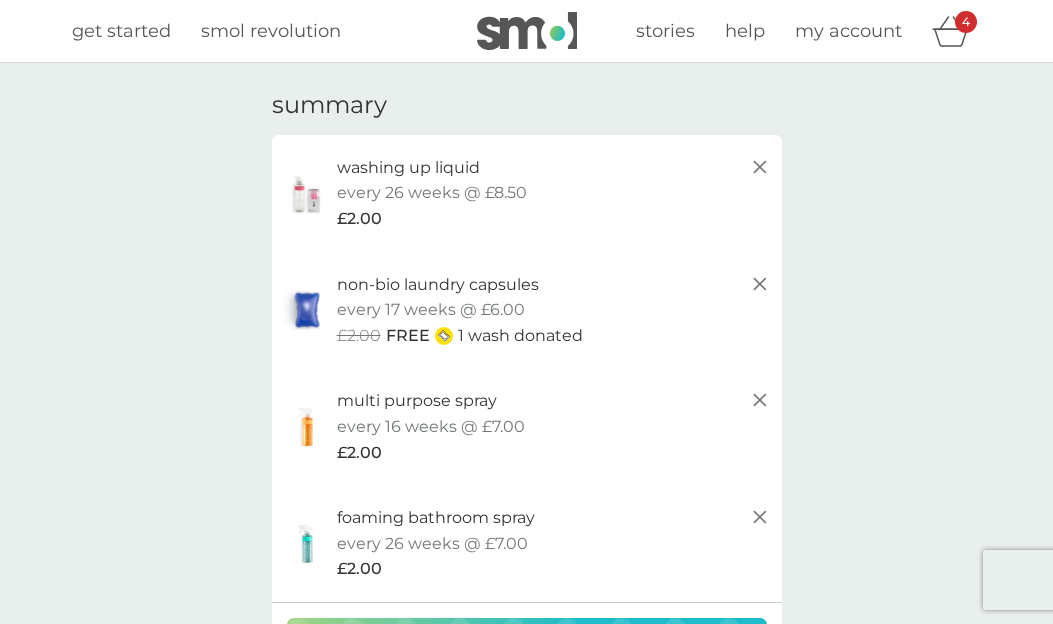 scroll, scrollTop: 0, scrollLeft: 0, axis: both 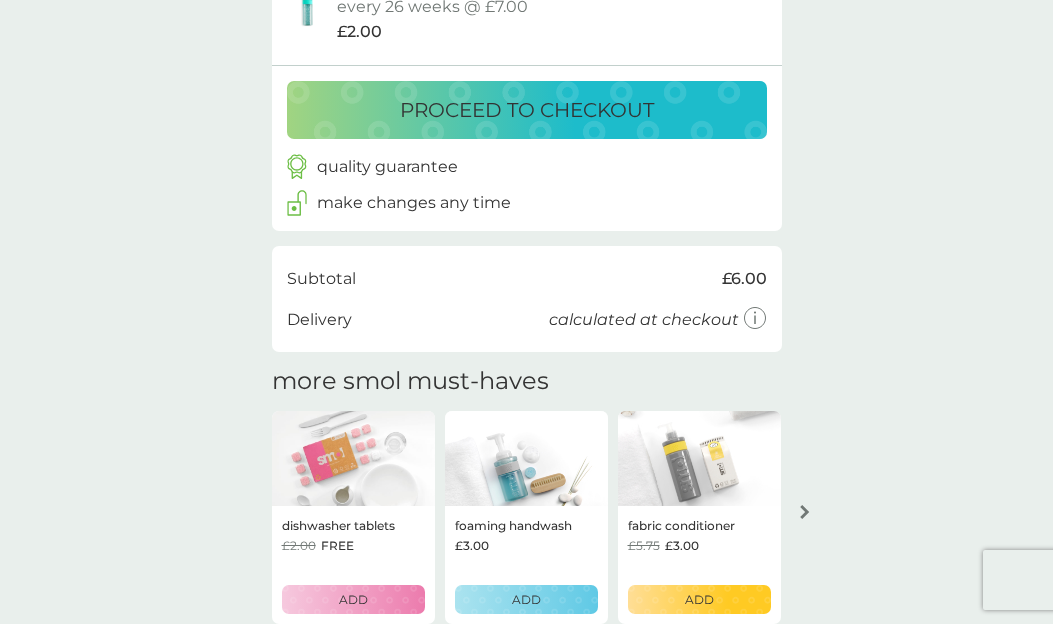 click at bounding box center (526, 459) 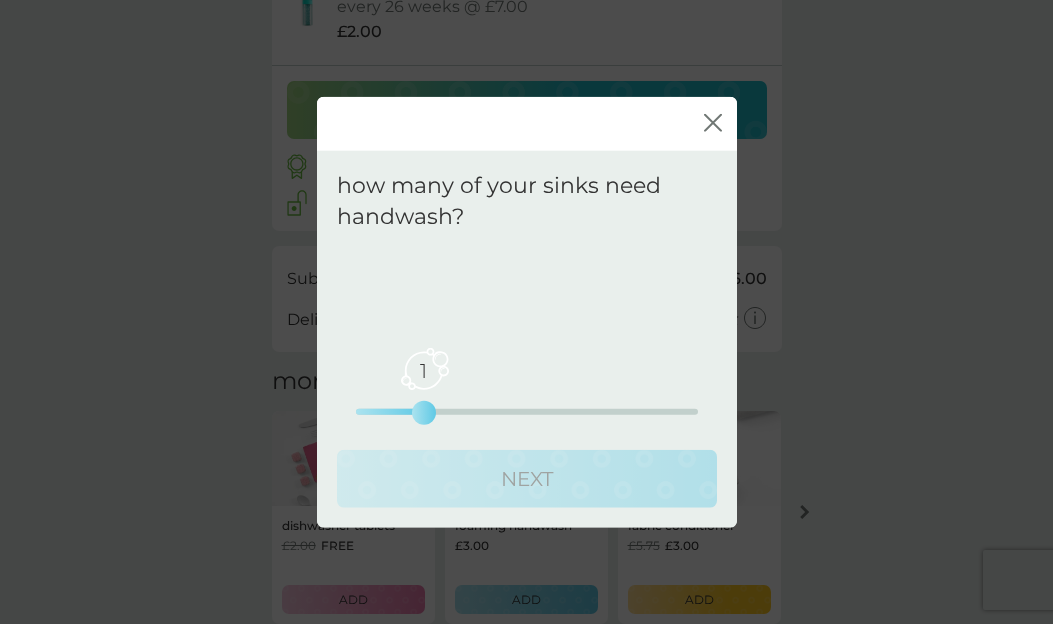 drag, startPoint x: 352, startPoint y: 412, endPoint x: 431, endPoint y: 411, distance: 79.00633 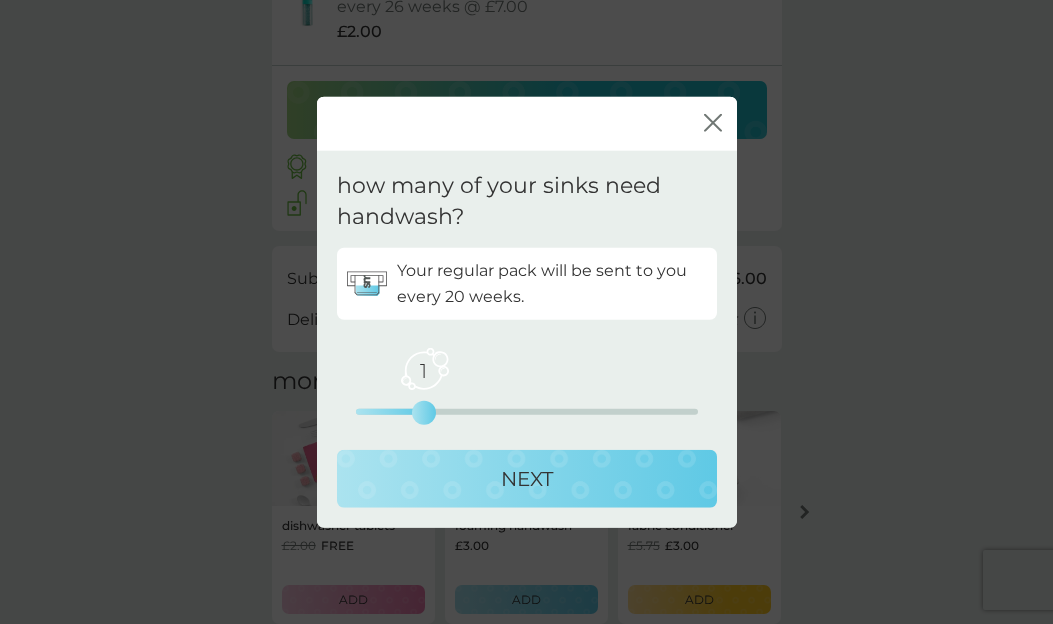 drag, startPoint x: 420, startPoint y: 412, endPoint x: 459, endPoint y: 411, distance: 39.012817 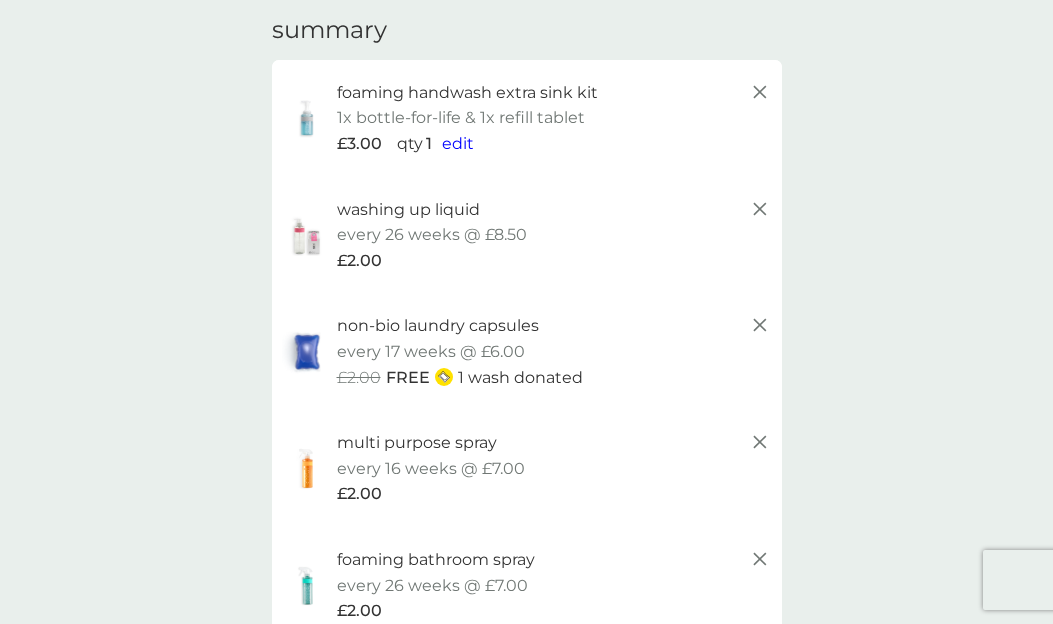 scroll, scrollTop: 8, scrollLeft: 0, axis: vertical 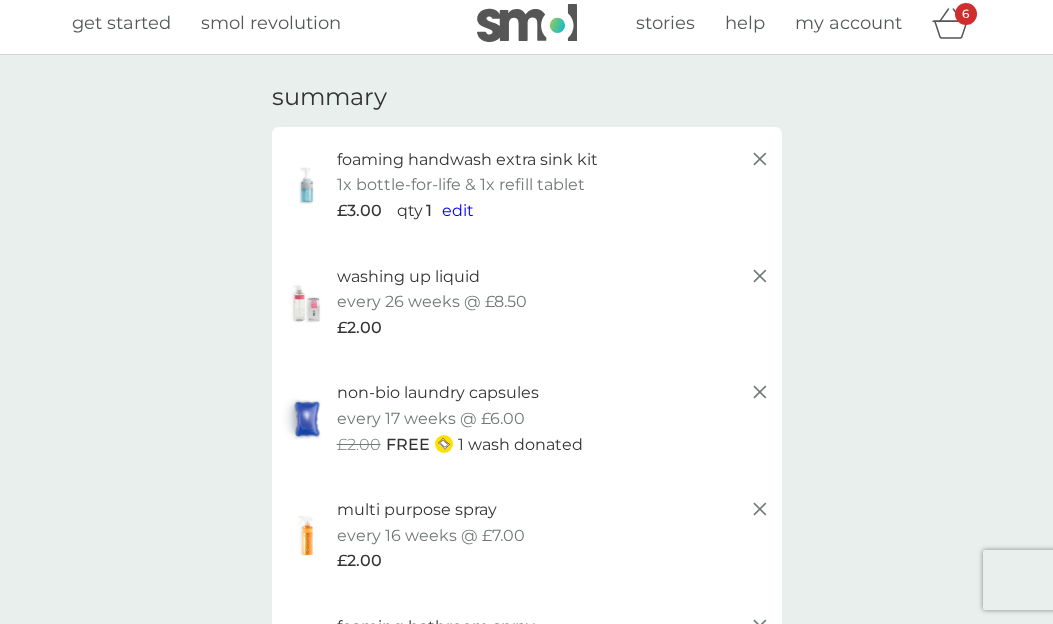 click on "edit" at bounding box center [458, 210] 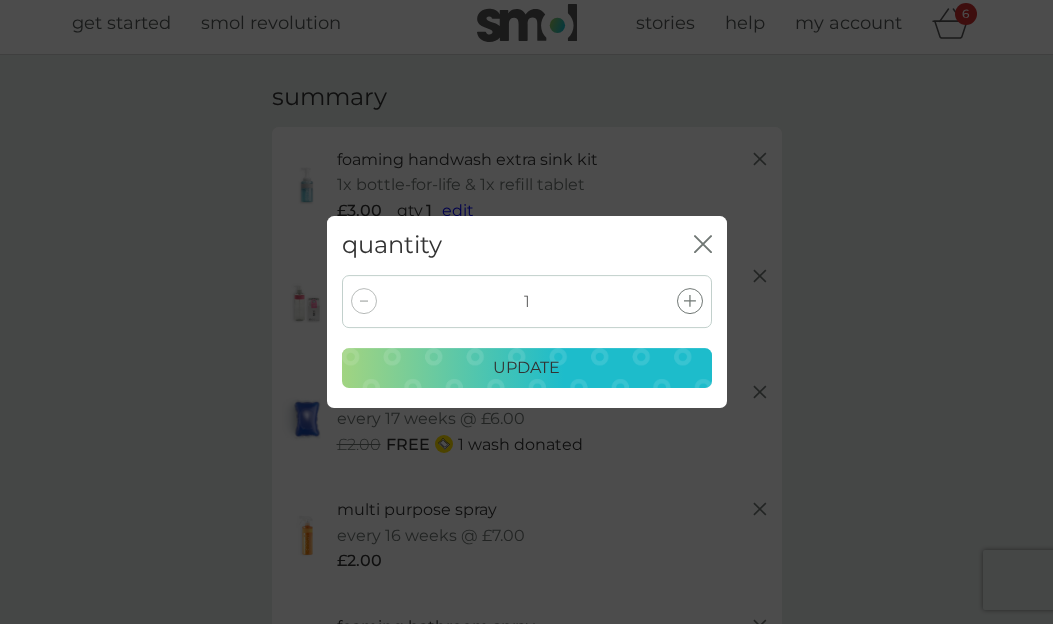 click on "update" at bounding box center (527, 368) 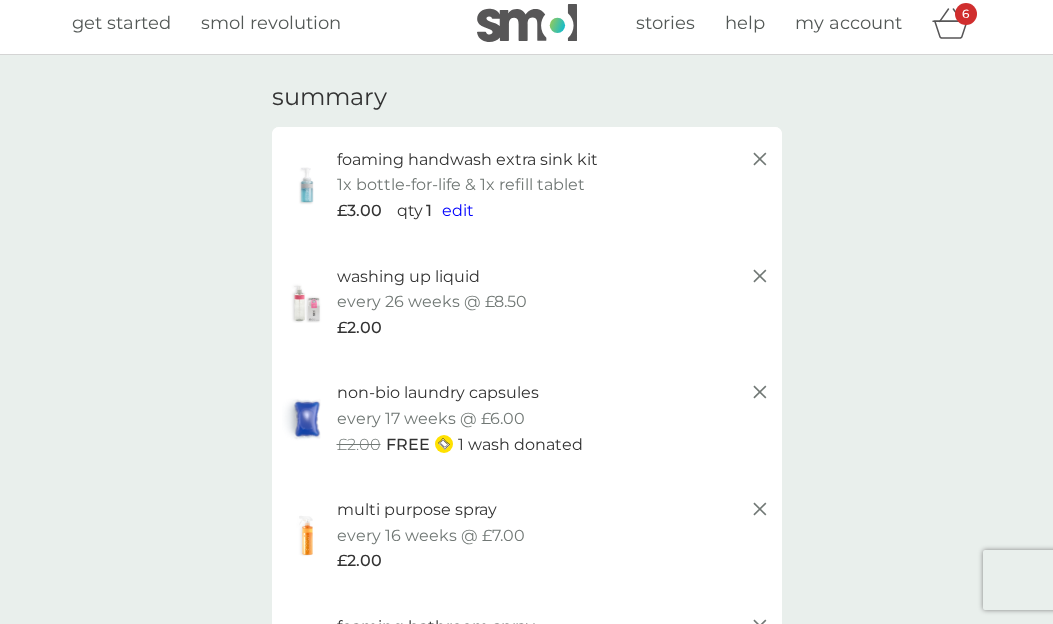 click on "edit" at bounding box center (458, 210) 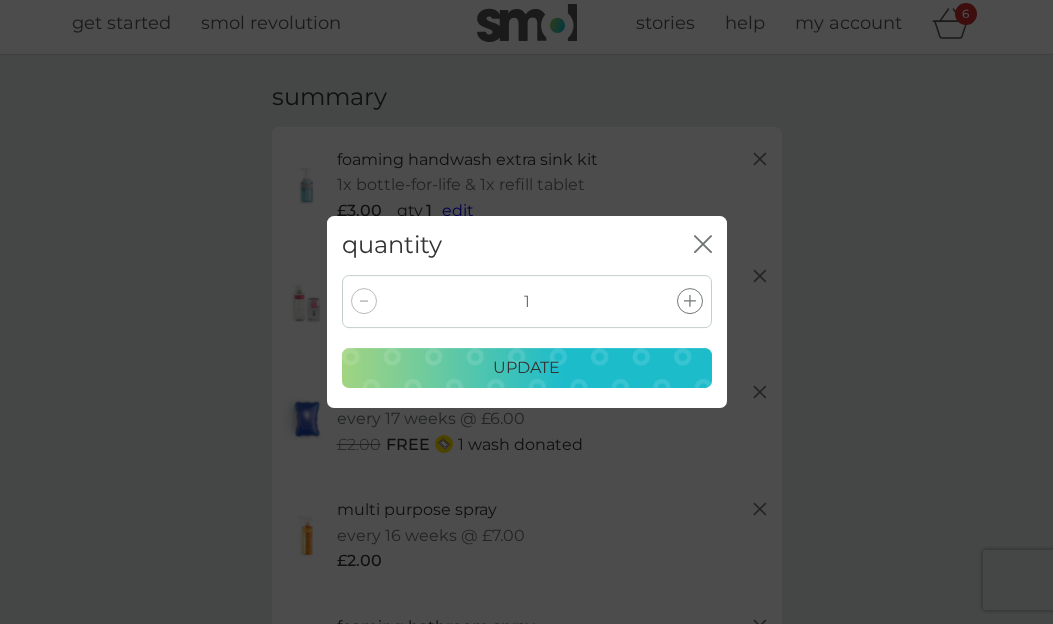 click at bounding box center [364, 301] 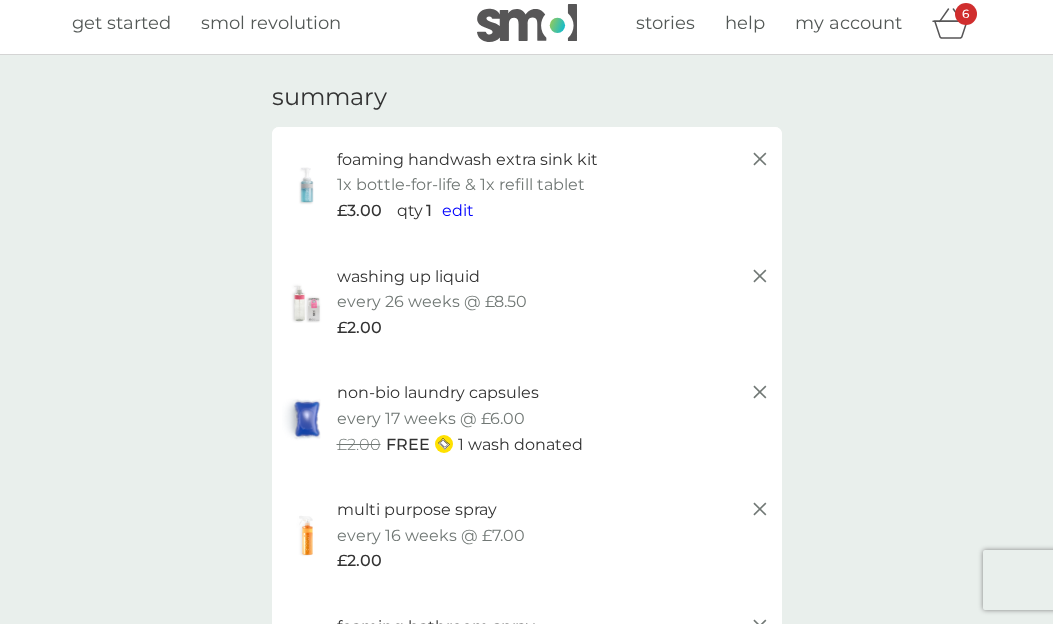 click 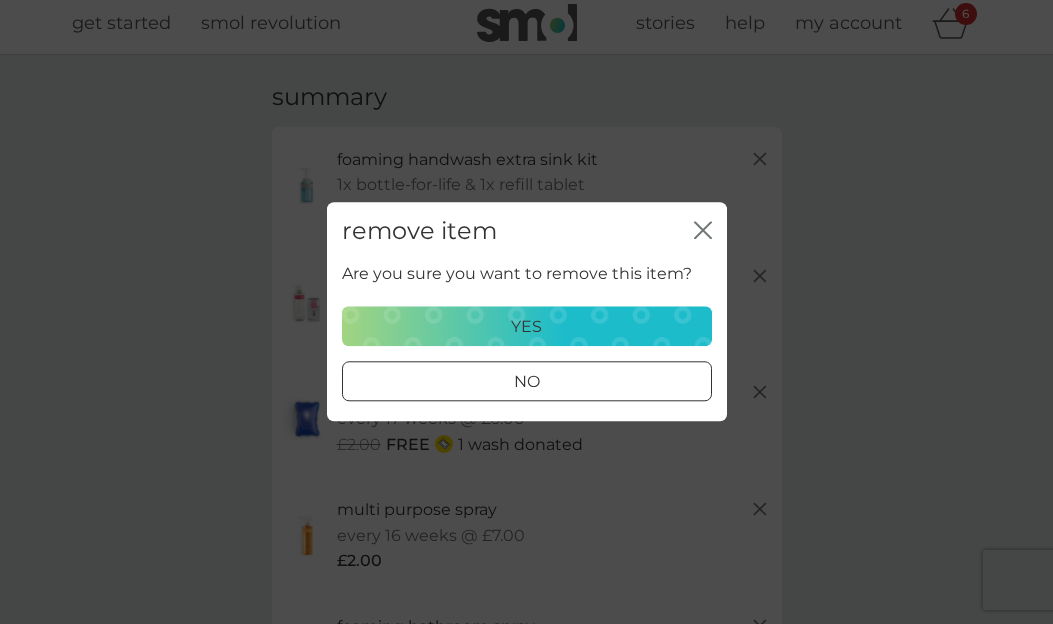 click on "yes" at bounding box center [527, 327] 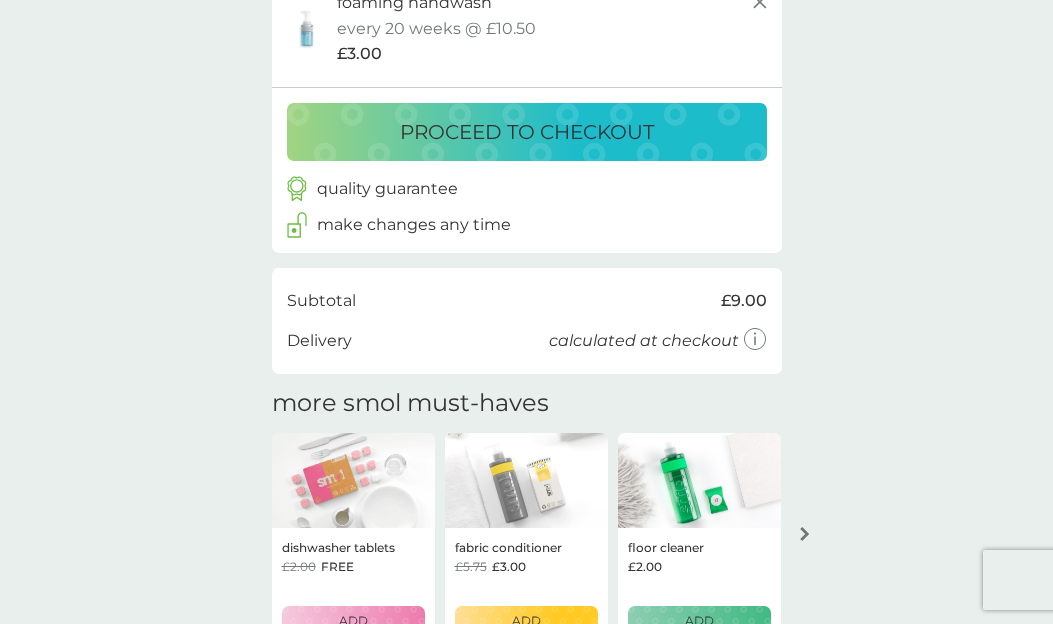 scroll, scrollTop: 633, scrollLeft: 0, axis: vertical 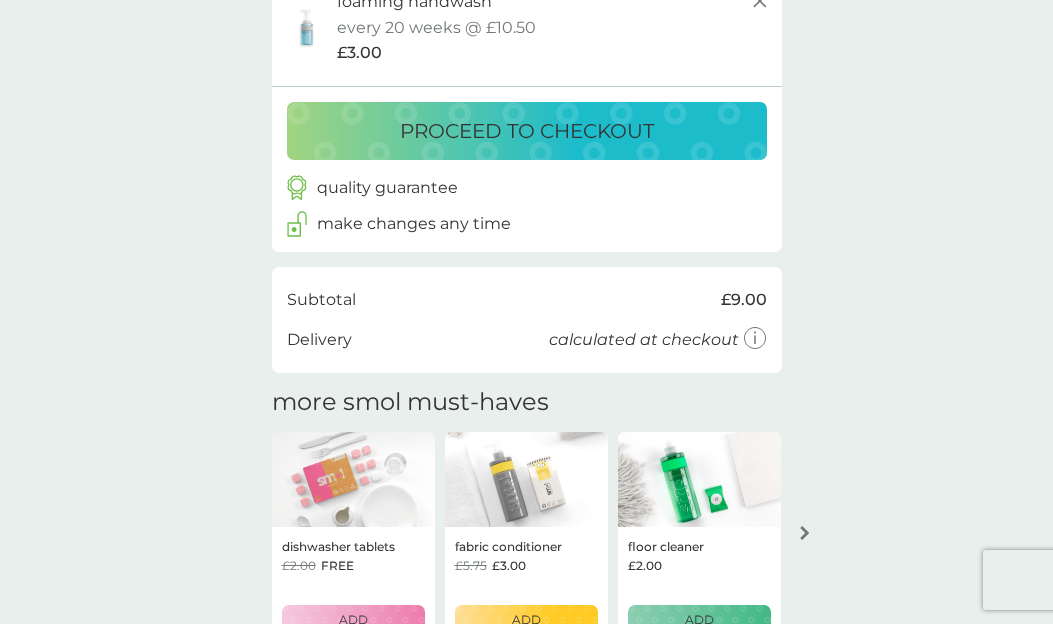 click 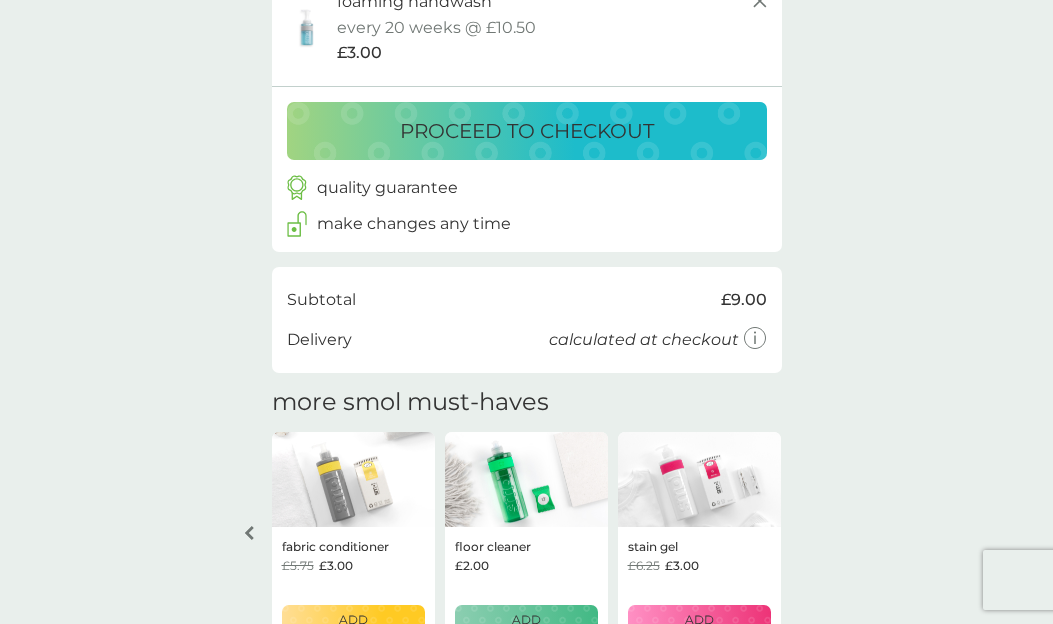 click 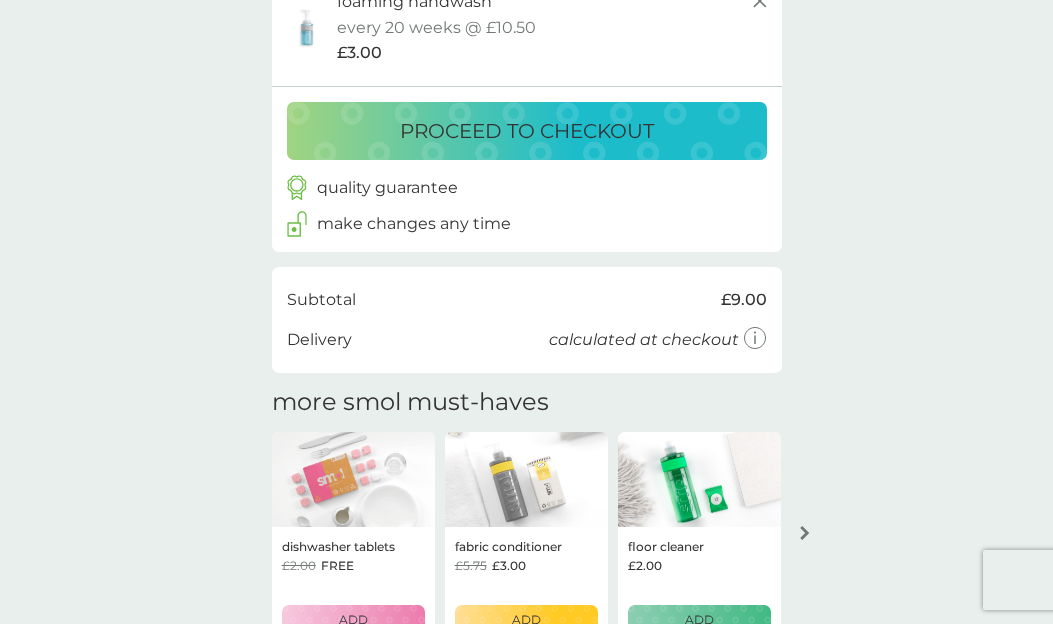 click on "your basket summary washing up liquid starter pack every 26 weeks @ £8.50 £2.00 non-bio laundry capsules trial pack every 17 weeks @ £6.00 £2.00 FREE 1 wash donated multi purpose spray trial pack every 16 weeks @ £7.00 £2.00 foaming bathroom spray starter pack every 26 weeks @ £7.00 £2.00 foaming handwash starter pack every 20 weeks @ £10.50 £3.00 proceed to checkout quality guarantee make changes any time checkout Subtotal £9.00 Delivery calculated at checkout more smol must-haves dishwasher tablets £2.00 FREE ADD fabric conditioner £5.75 £3.00 ADD floor cleaner £2.00 ADD stain gel £6.25 £3.00 ADD we   donate 1 wash   to The Hygiene Bank charity with every laundry or dishwash FREE trial. your future charges next charge date 22nd Aug 2025 washing up liquid 4x 500ml   £8.50 qty 1 repeats every 26 weeks edit next charge date 22nd Aug 2025 non-bio laundry capsules 24x capsules   £6.00 qty 1 repeats every 17 weeks edit next charge date 22nd Aug 2025 multi purpose spray 6x tablets   £7.00 qty 1" at bounding box center [526, 112] 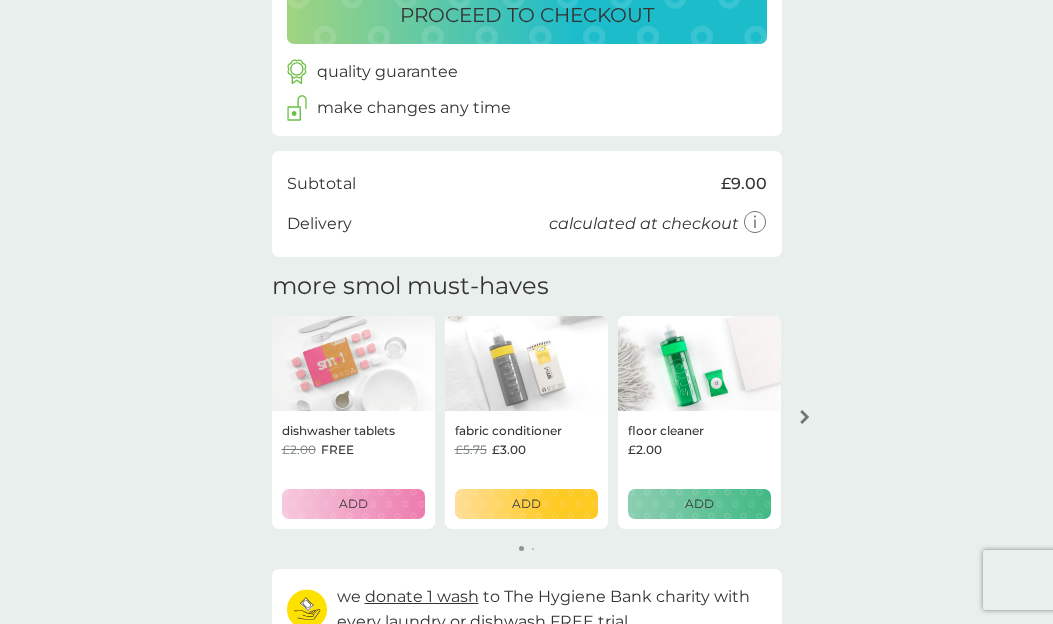 scroll, scrollTop: 879, scrollLeft: 0, axis: vertical 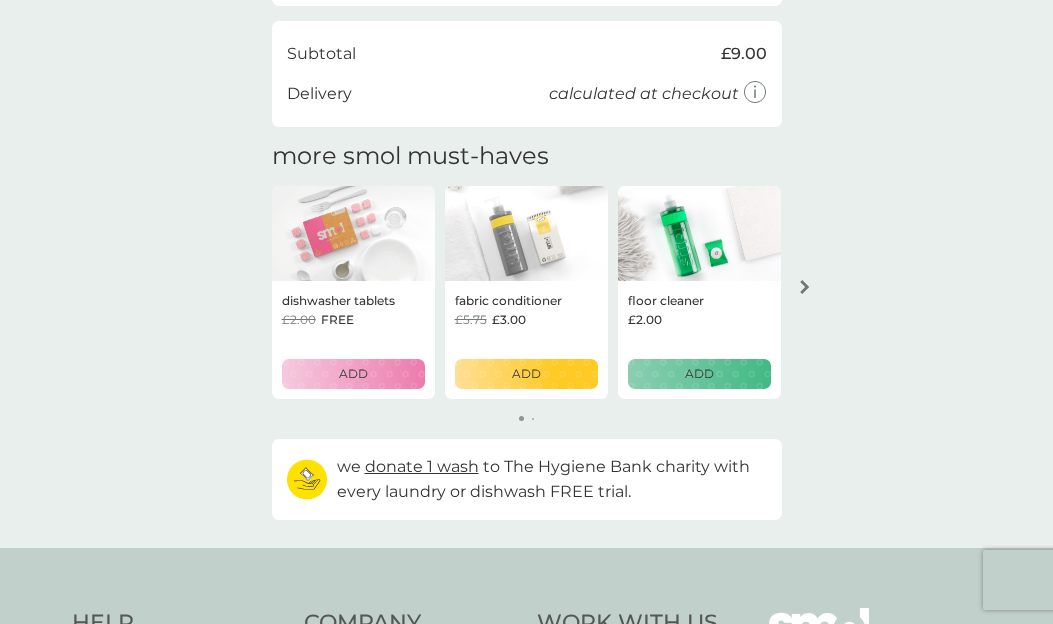 click 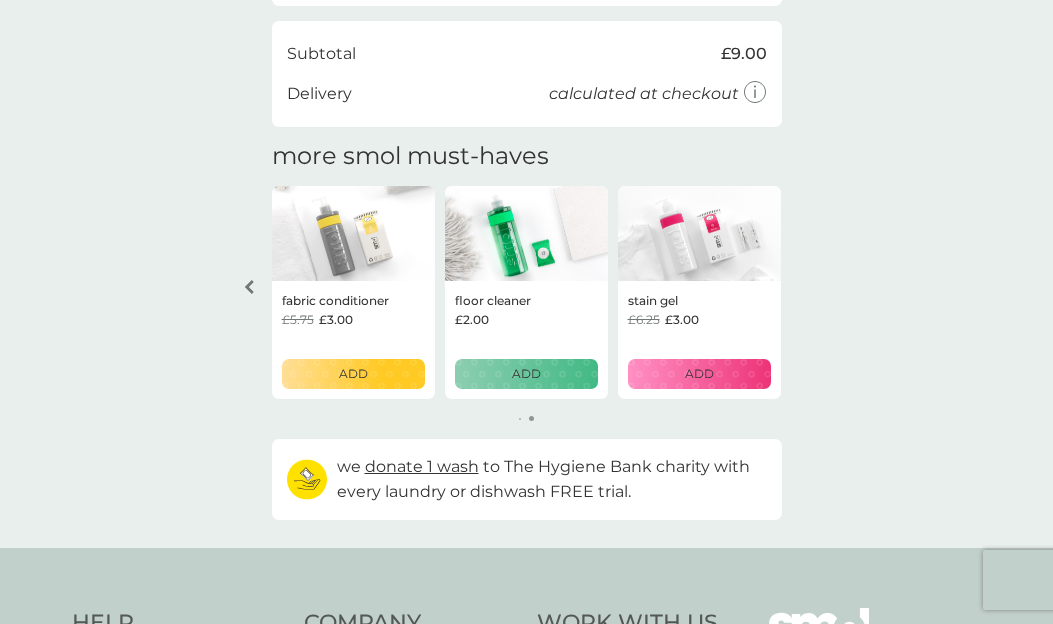 click on "your basket summary washing up liquid starter pack every 26 weeks @ £8.50 £2.00 non-bio laundry capsules trial pack every 17 weeks @ £6.00 £2.00 FREE 1 wash donated multi purpose spray trial pack every 16 weeks @ £7.00 £2.00 foaming bathroom spray starter pack every 26 weeks @ £7.00 £2.00 foaming handwash starter pack every 20 weeks @ £10.50 £3.00 proceed to checkout quality guarantee make changes any time checkout Subtotal £9.00 Delivery calculated at checkout more smol must-haves dishwasher tablets £2.00 FREE ADD fabric conditioner £5.75 £3.00 ADD floor cleaner £2.00 ADD stain gel £6.25 £3.00 ADD we   donate 1 wash   to The Hygiene Bank charity with every laundry or dishwash FREE trial. your future charges next charge date 22nd Aug 2025 washing up liquid 4x 500ml   £8.50 qty 1 repeats every 26 weeks edit next charge date 22nd Aug 2025 non-bio laundry capsules 24x capsules   £6.00 qty 1 repeats every 17 weeks edit next charge date 22nd Aug 2025 multi purpose spray 6x tablets   £7.00 qty 1" at bounding box center [526, -134] 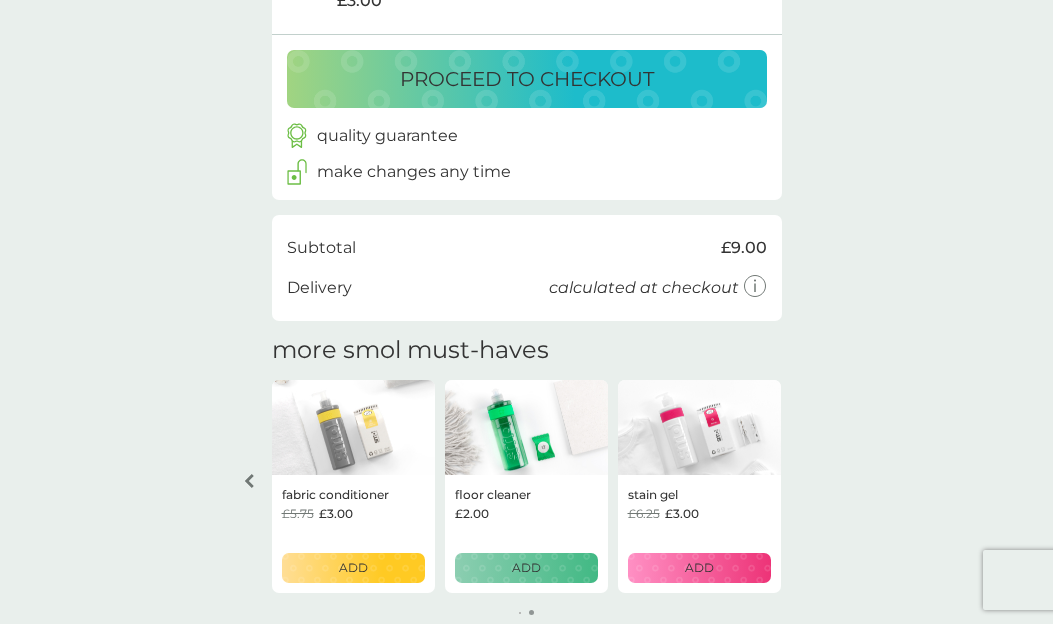 scroll, scrollTop: 705, scrollLeft: 0, axis: vertical 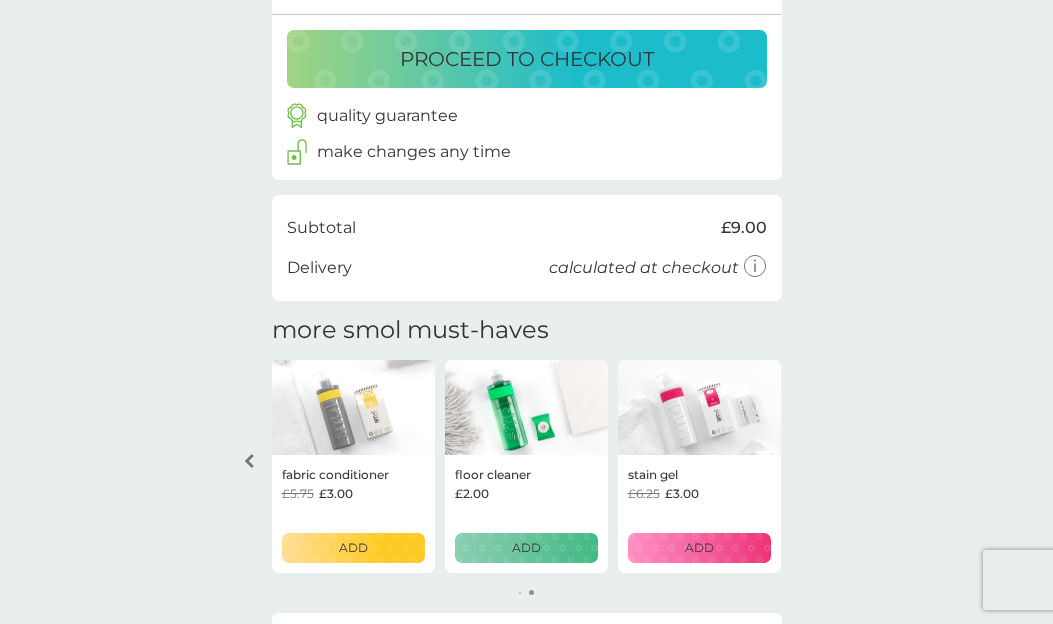 click 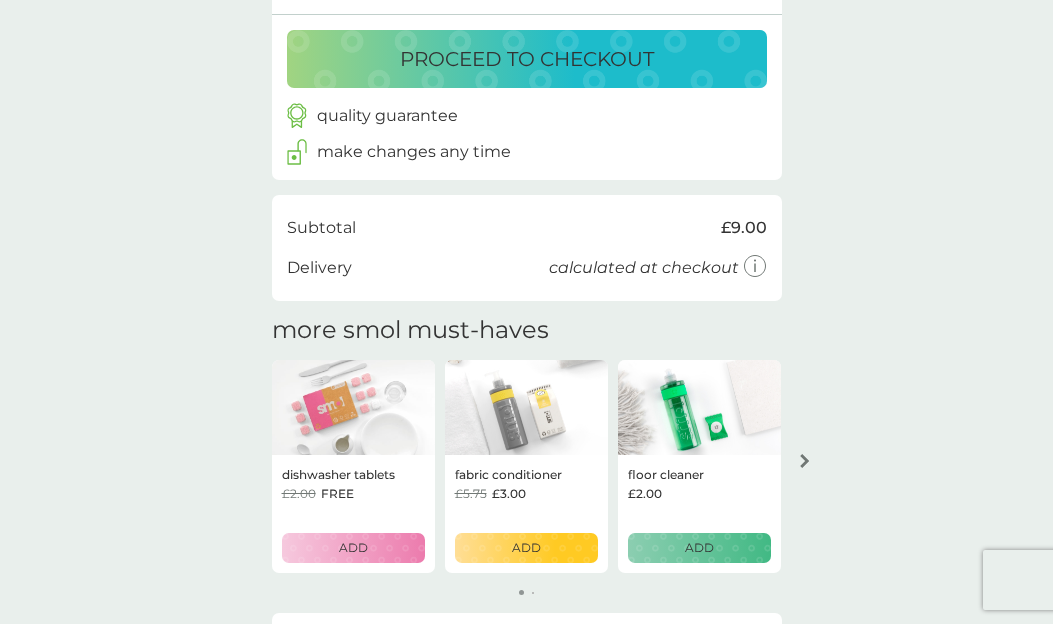 click on "ADD" at bounding box center (353, 547) 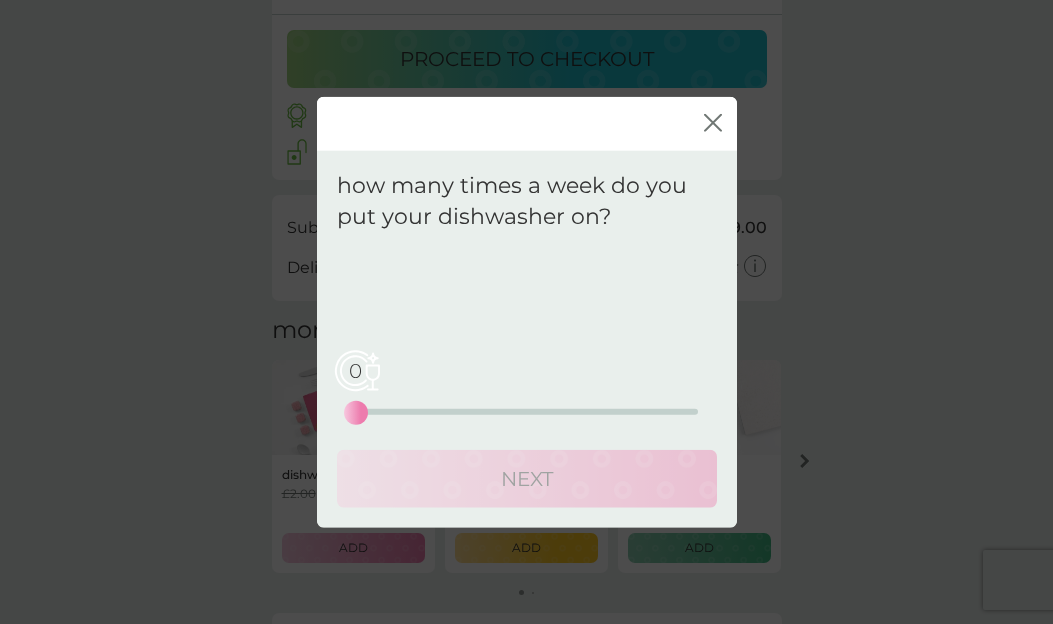 click on "0" at bounding box center (356, 370) 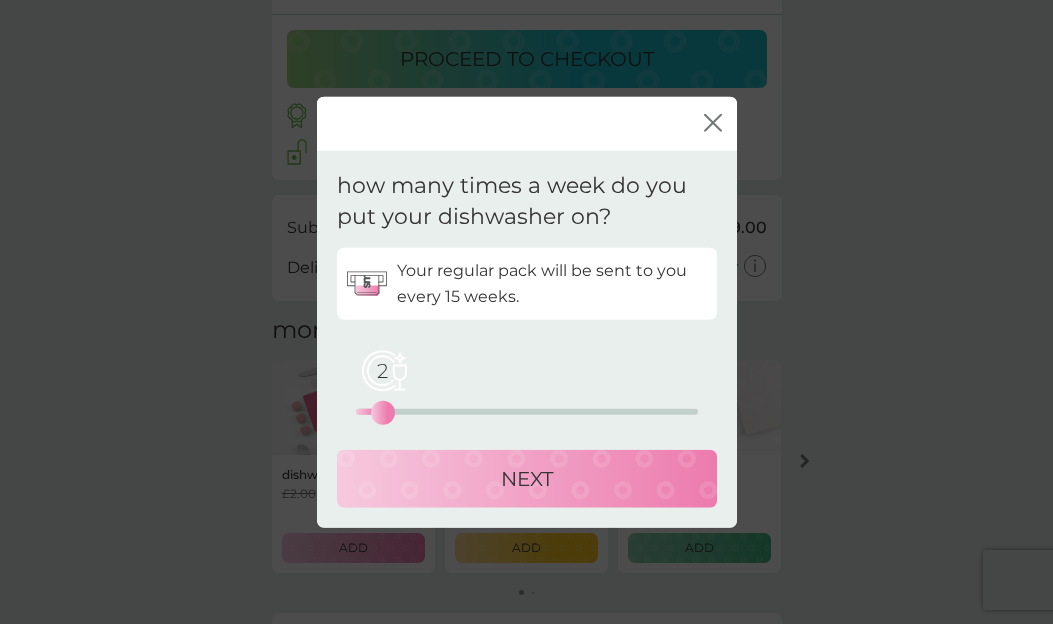 drag, startPoint x: 355, startPoint y: 412, endPoint x: 386, endPoint y: 411, distance: 31.016125 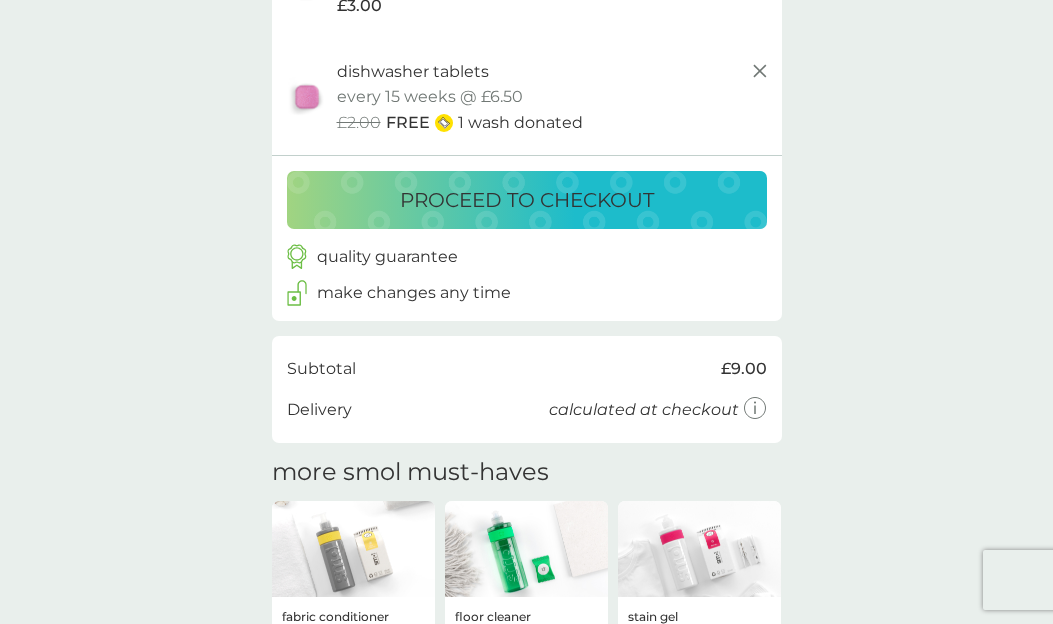 scroll, scrollTop: 674, scrollLeft: 0, axis: vertical 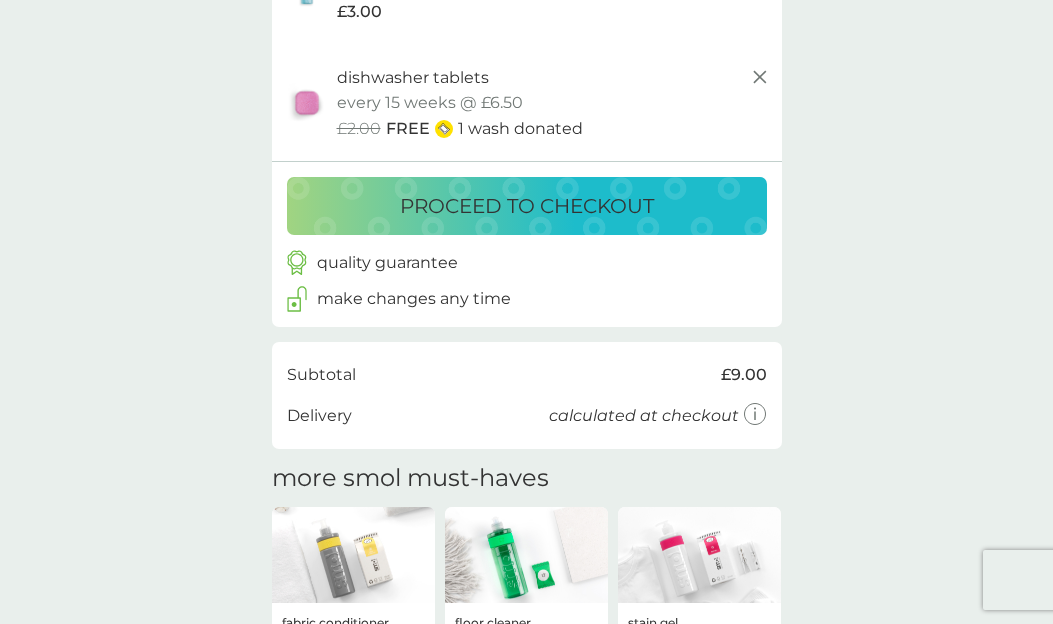 click on "proceed to checkout" at bounding box center (527, 206) 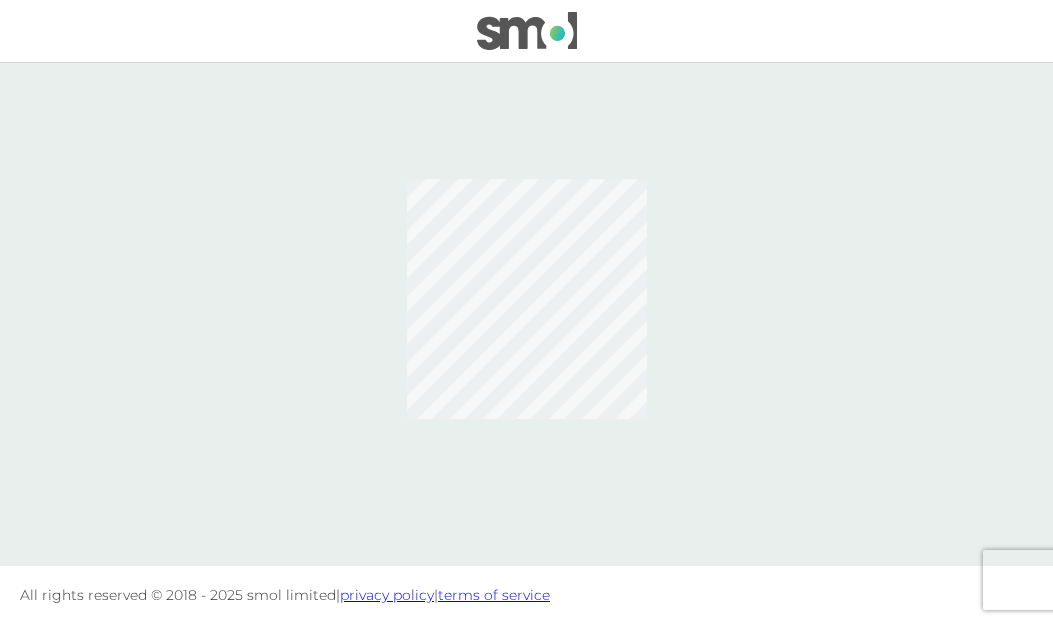 scroll, scrollTop: 0, scrollLeft: 0, axis: both 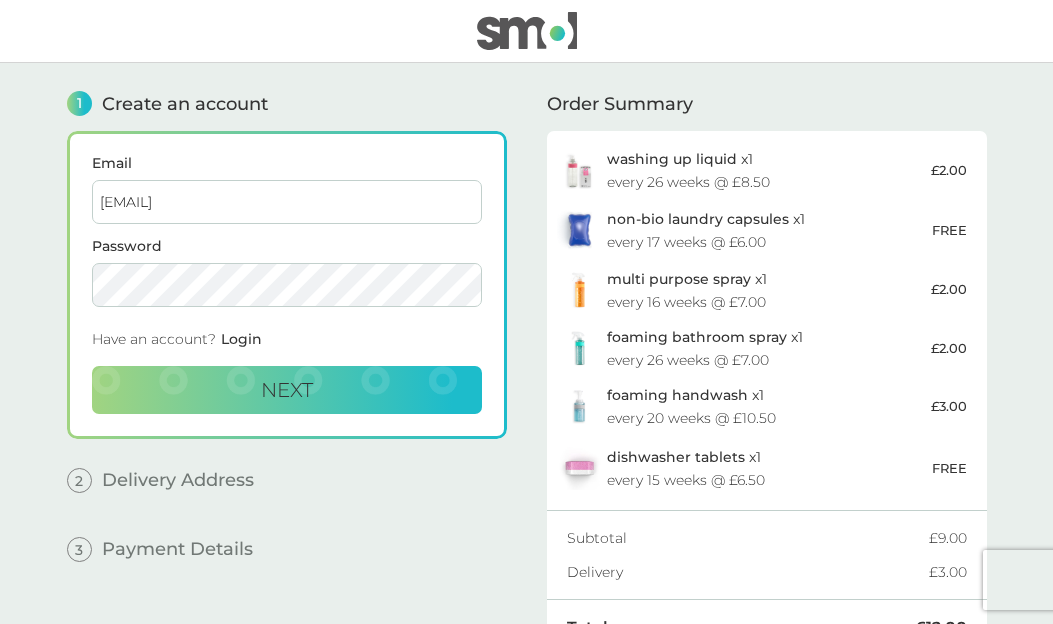 type on "[EMAIL]" 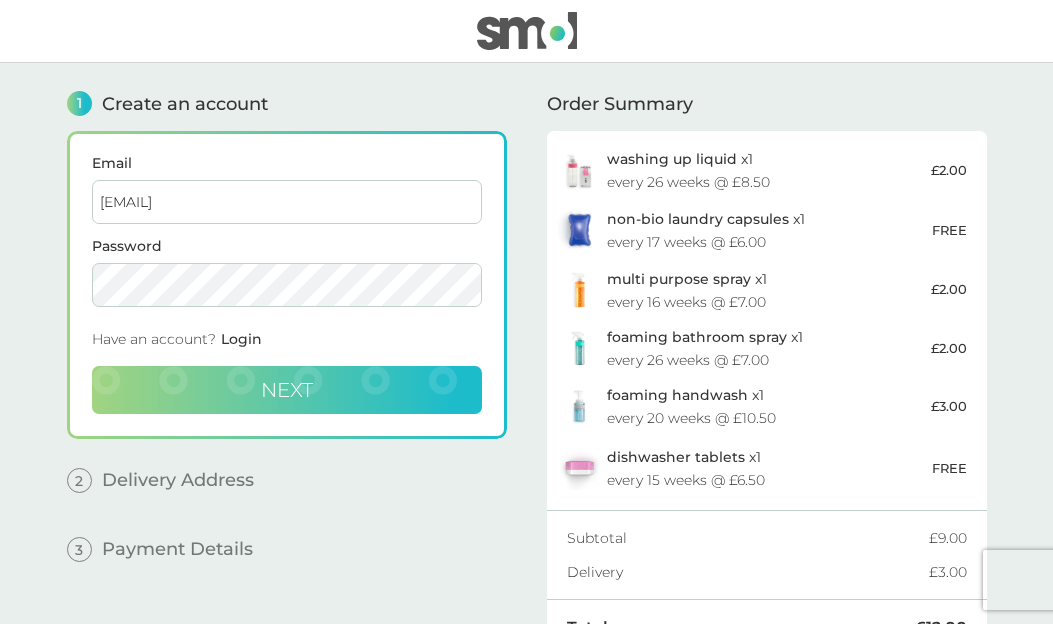 click on "Next" at bounding box center [287, 390] 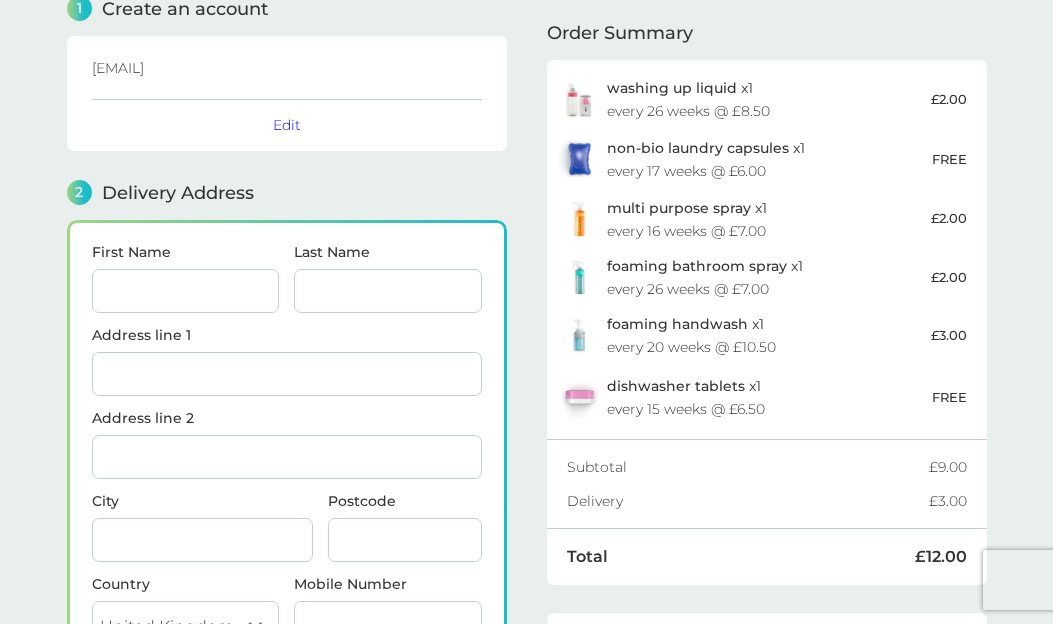 scroll, scrollTop: 96, scrollLeft: 0, axis: vertical 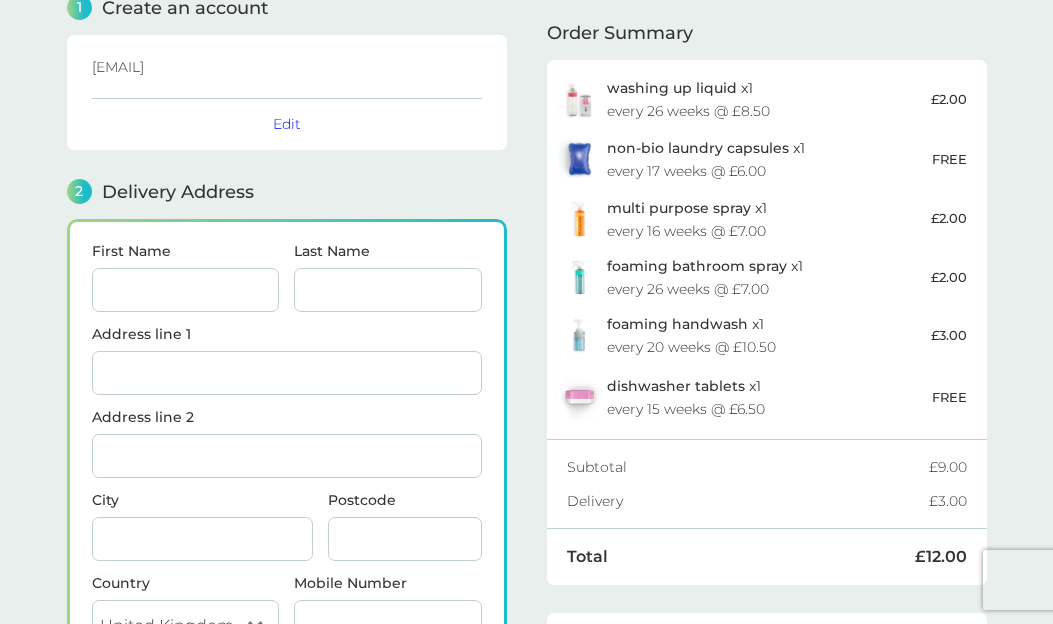 click on "First Name" at bounding box center (186, 290) 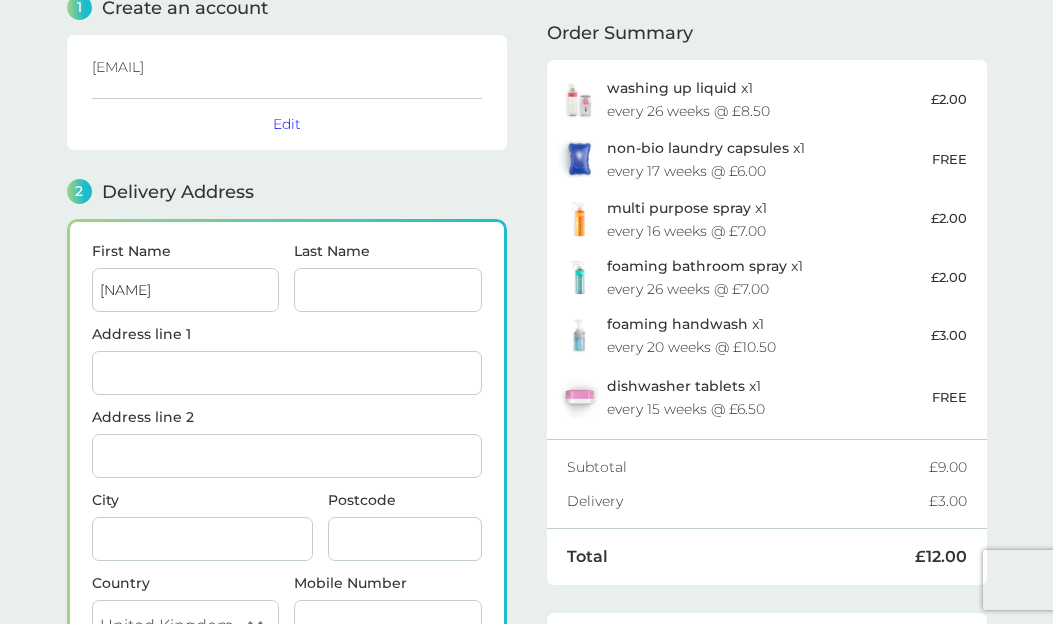 type on "[NAME]" 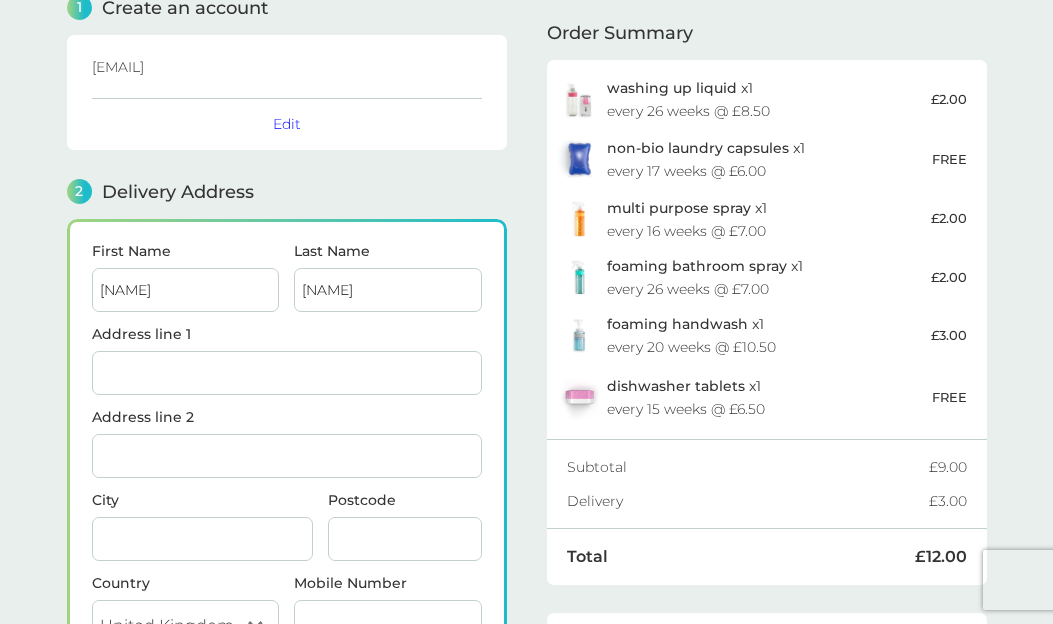 type on "[NAME]" 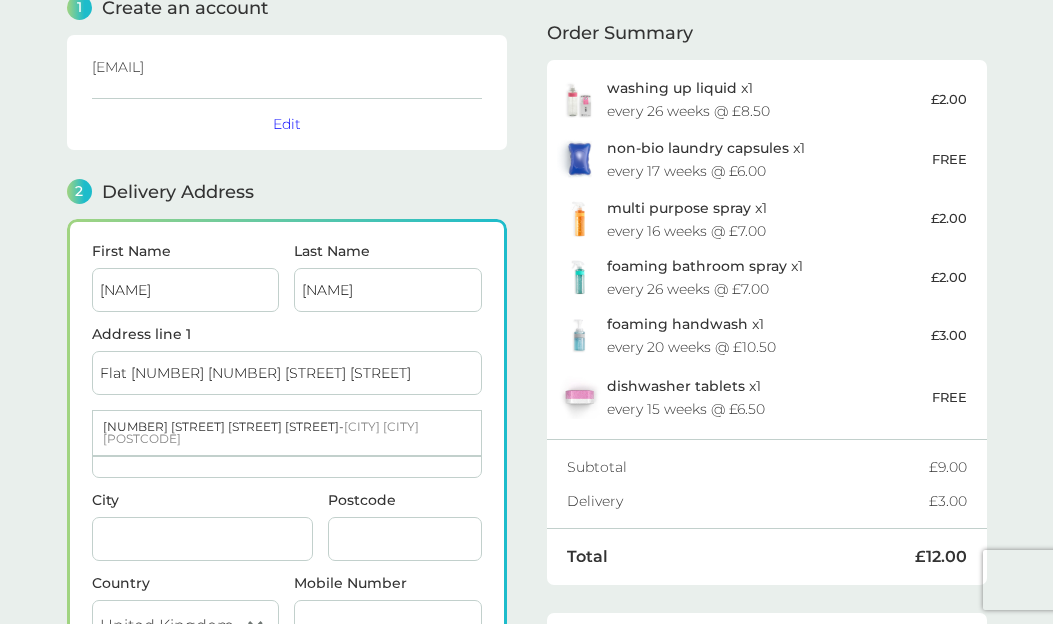 click on "Flat [NUMBER] [NUMBER] [STREET] [STREET]" at bounding box center (287, 373) 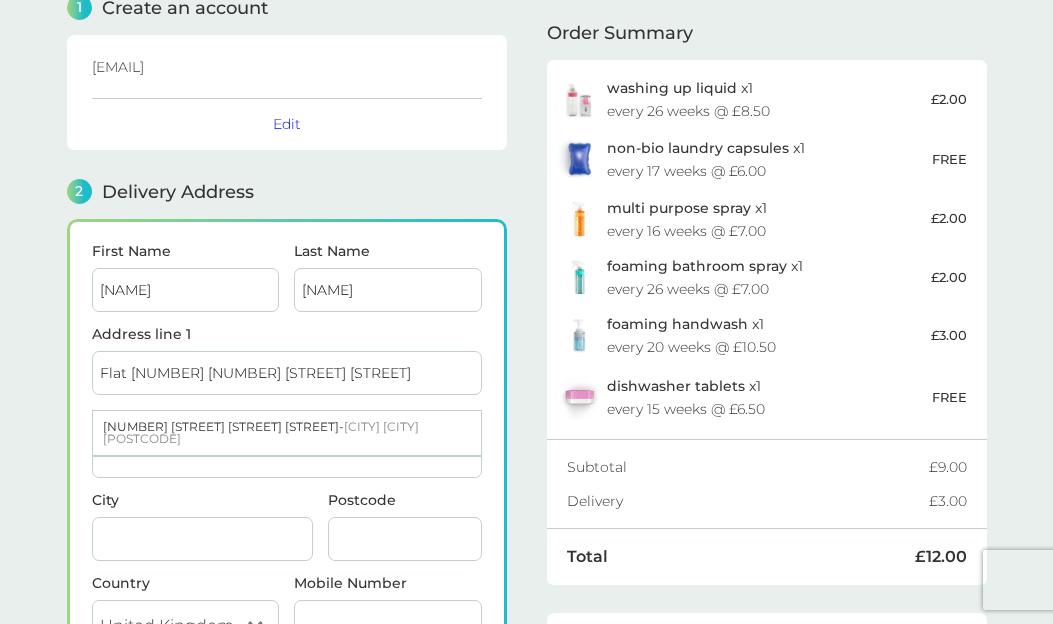 drag, startPoint x: 299, startPoint y: 372, endPoint x: 139, endPoint y: 371, distance: 160.00313 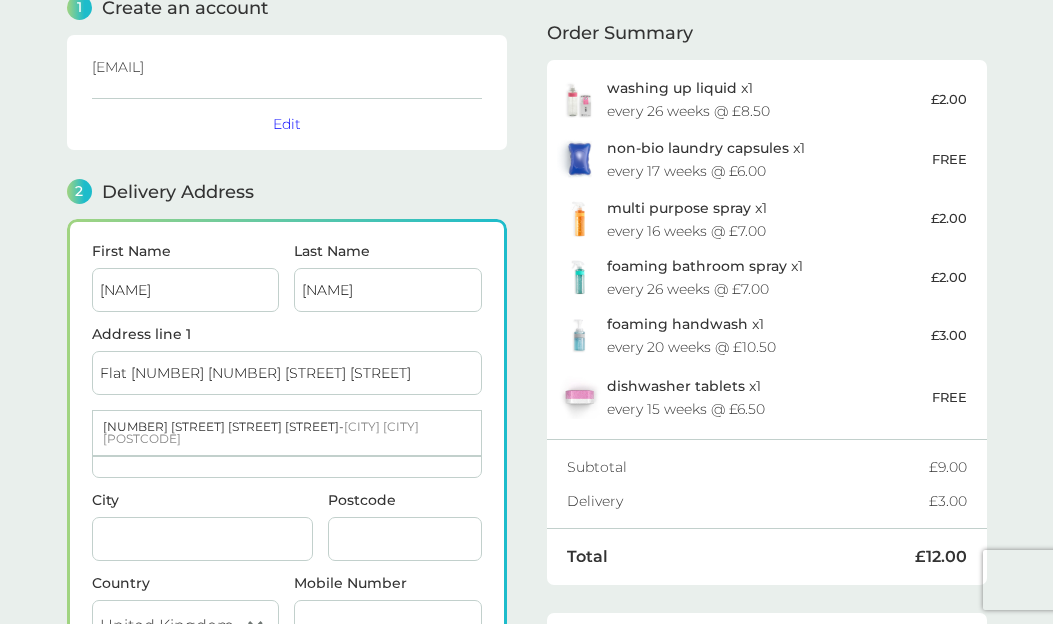 click on "Flat [NUMBER] [NUMBER] [STREET] [STREET]" at bounding box center (287, 373) 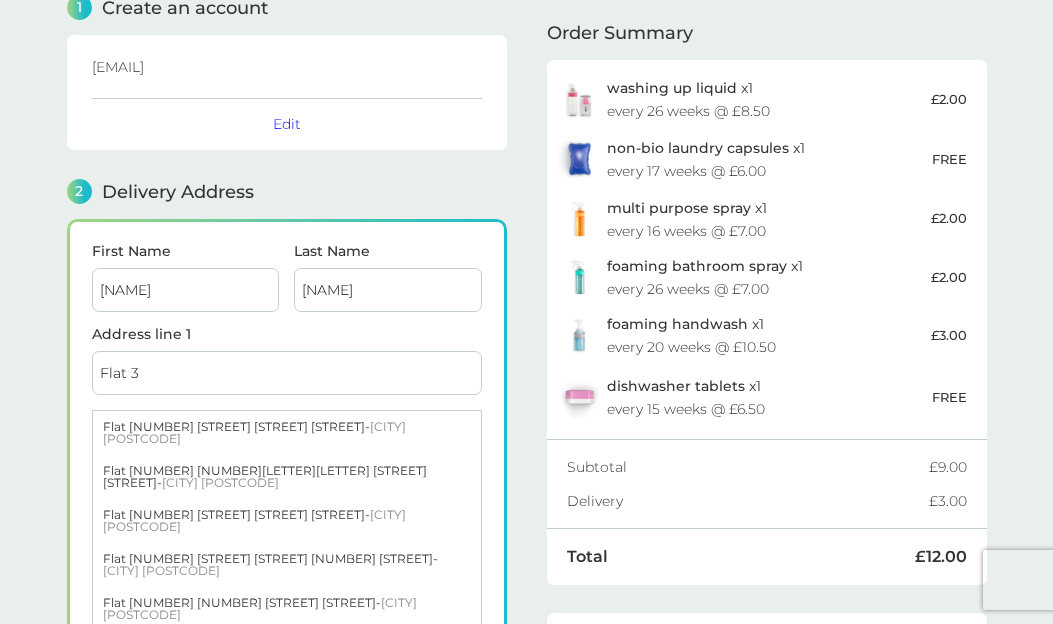 click on "Flat 3" at bounding box center (287, 373) 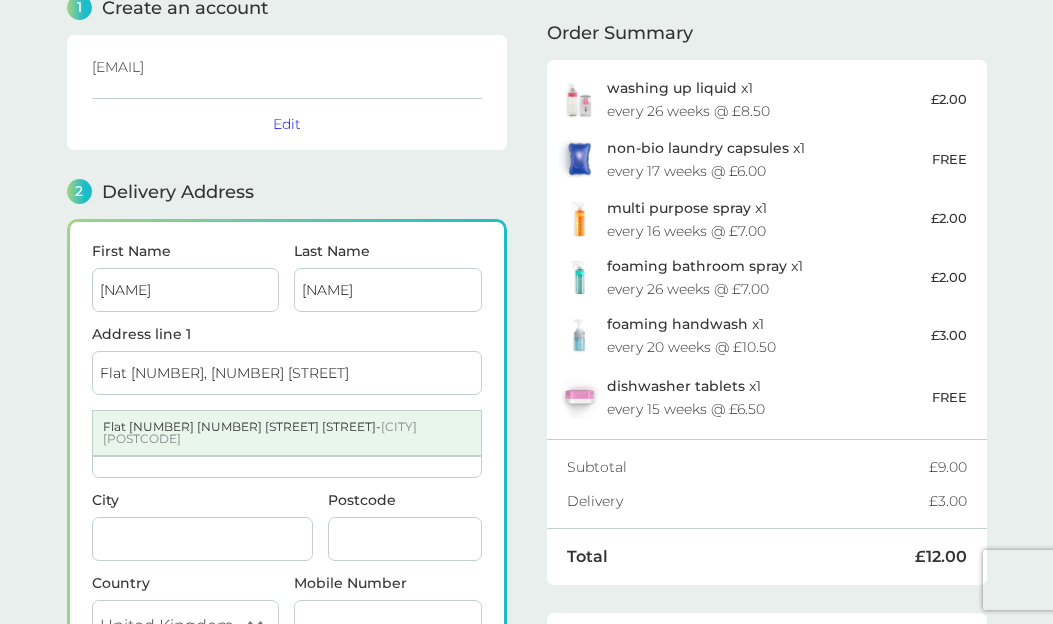 click on "Flat [NUMBER] [NUMBER] [STREET] [STREET]  -  [CITY] [POSTCODE]" at bounding box center (287, 433) 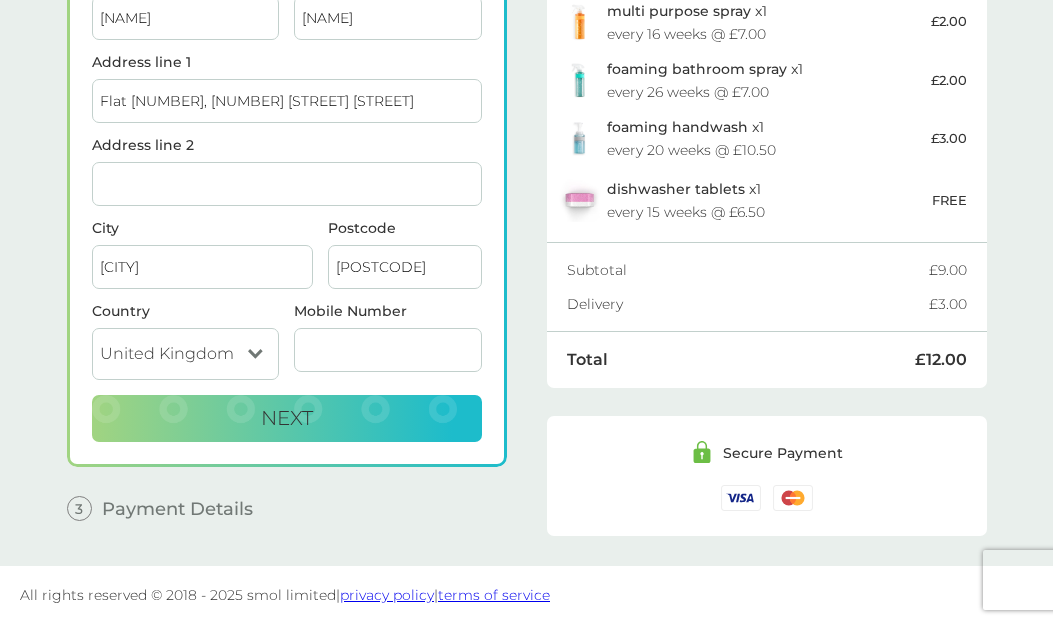 scroll, scrollTop: 368, scrollLeft: 0, axis: vertical 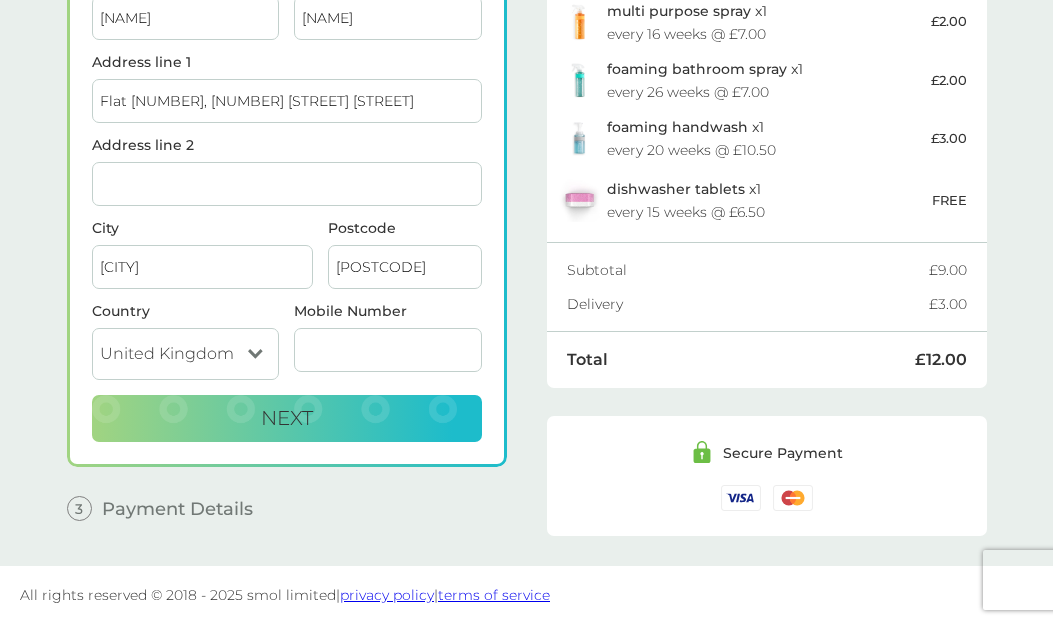click on "Mobile Number" at bounding box center (388, 350) 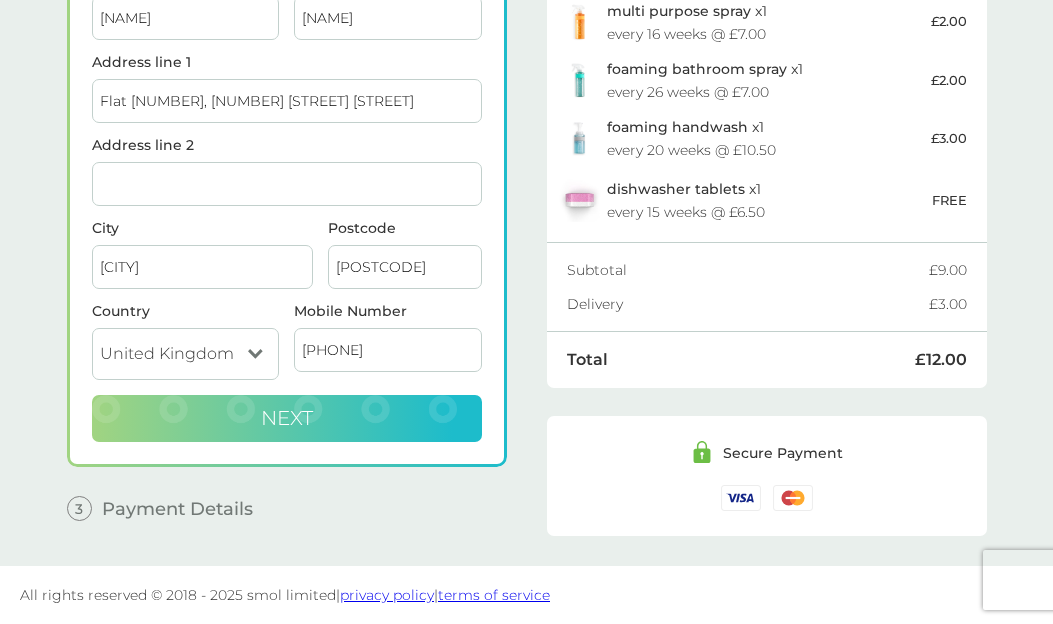 type on "[PHONE]" 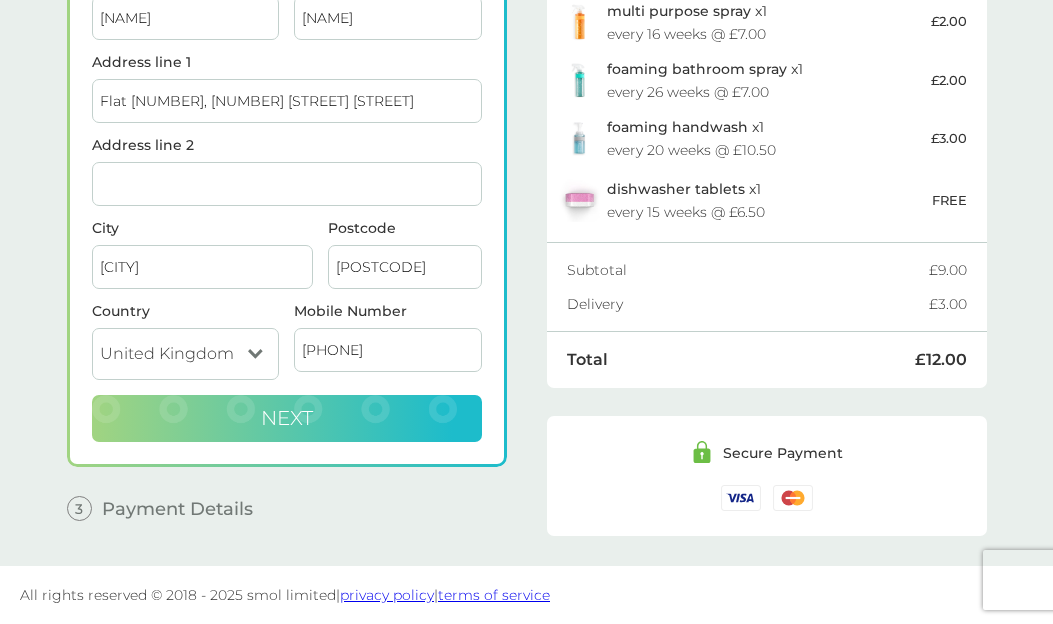checkbox on "true" 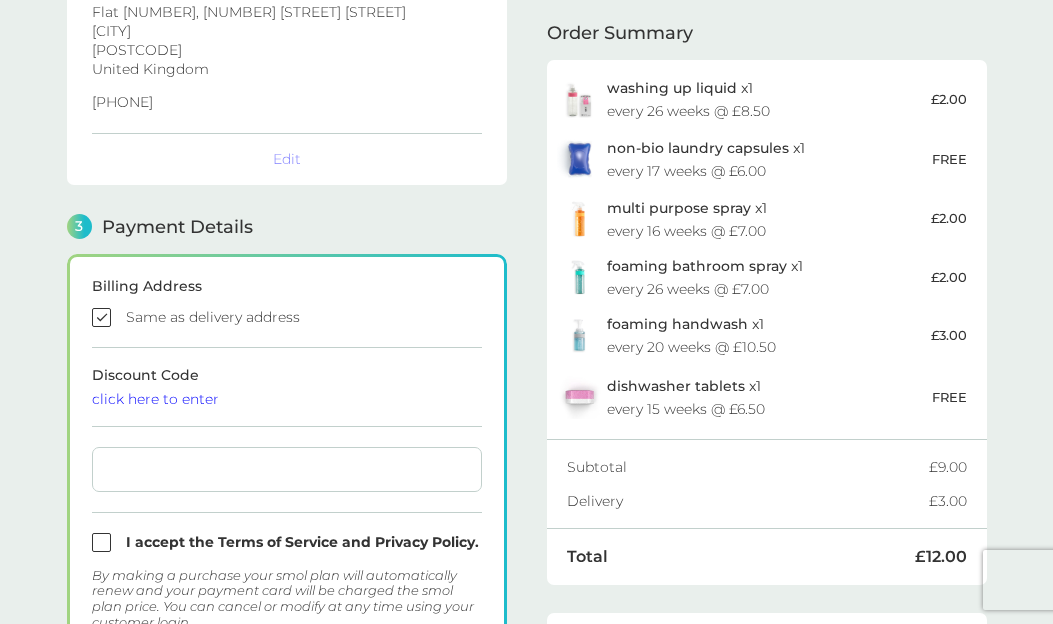 scroll, scrollTop: 553, scrollLeft: 0, axis: vertical 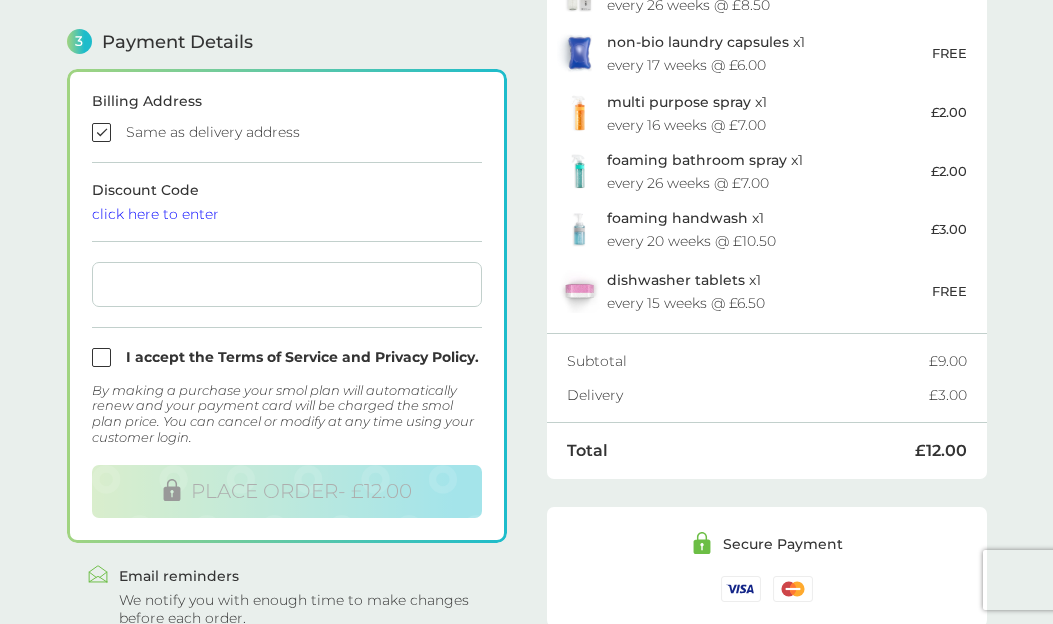 click at bounding box center [287, 357] 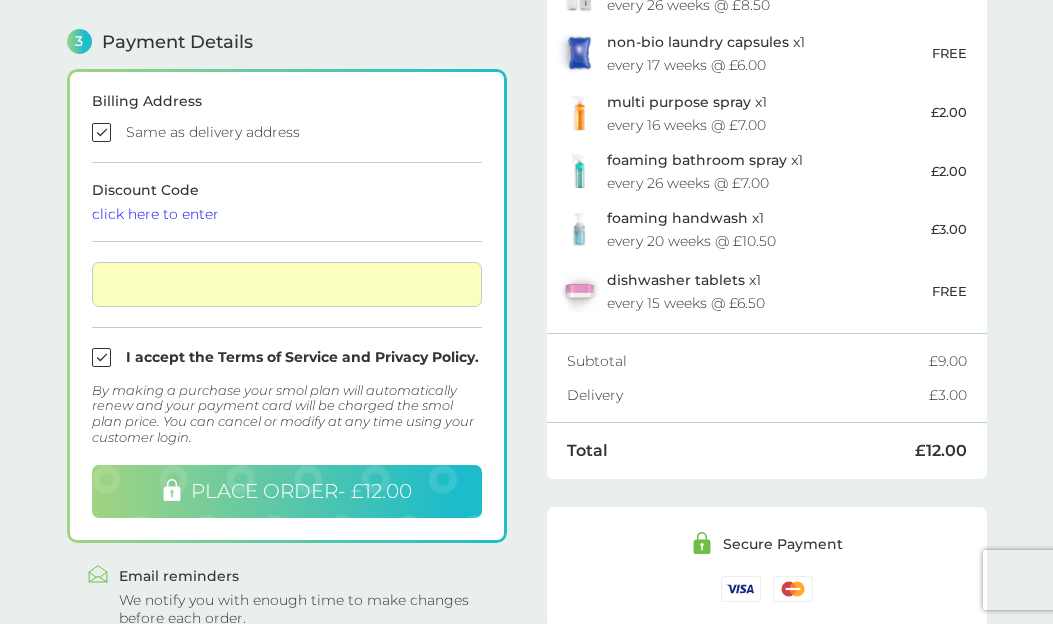 click on "PLACE ORDER  -   £12.00" at bounding box center [301, 491] 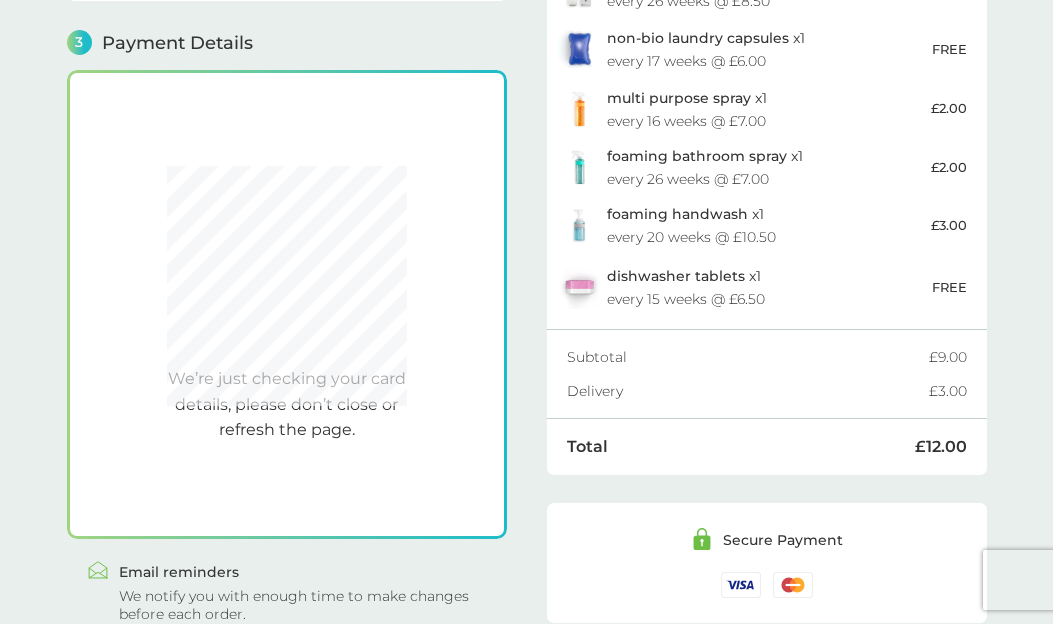 scroll, scrollTop: 545, scrollLeft: 0, axis: vertical 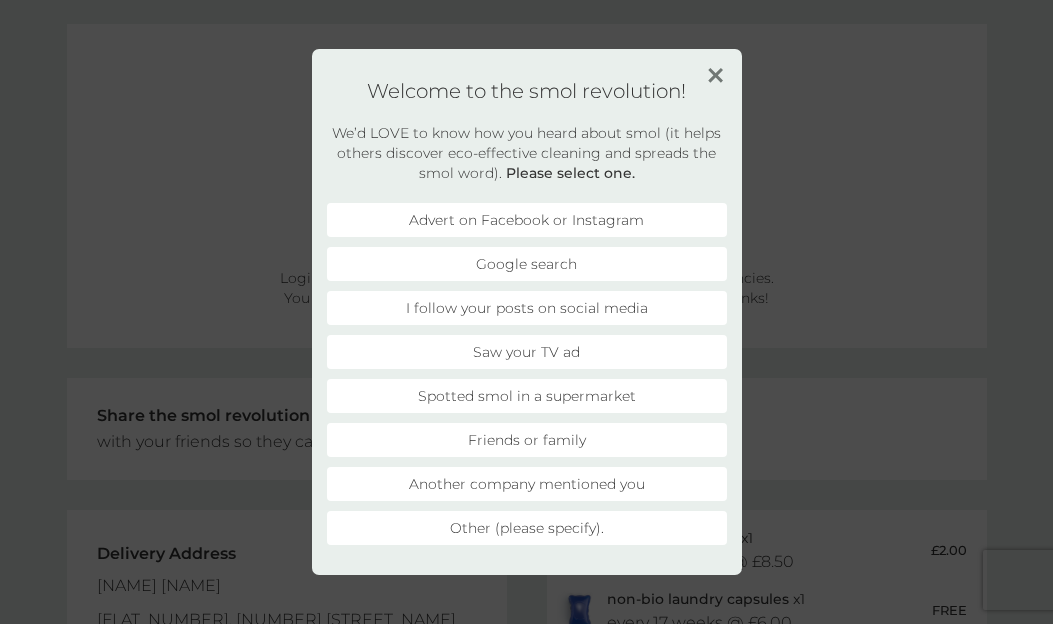 click on "Friends or family" at bounding box center [527, 440] 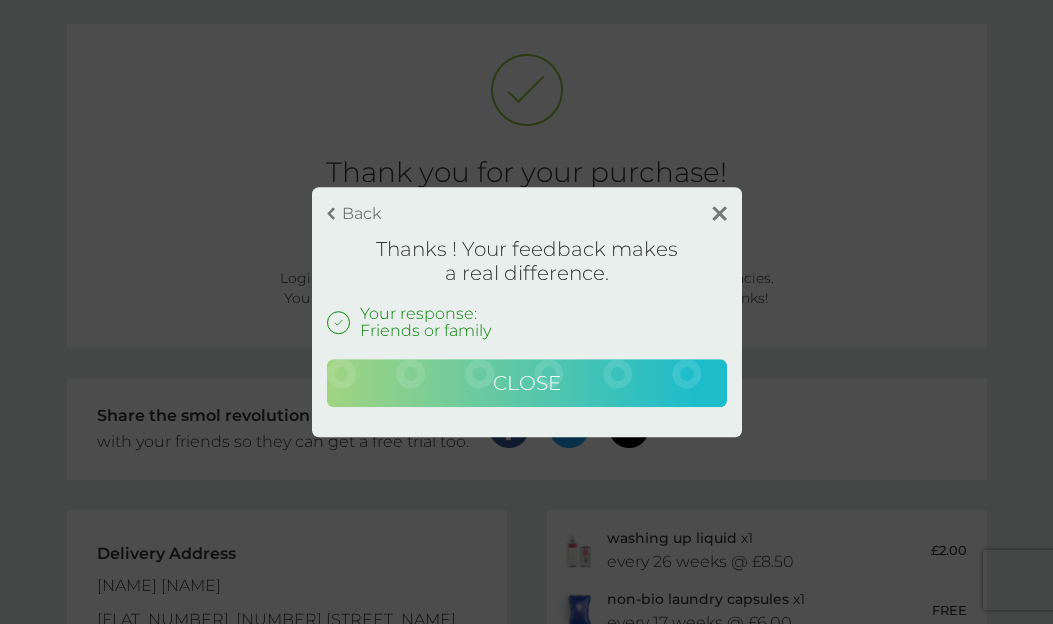 click on "Close" at bounding box center (527, 383) 